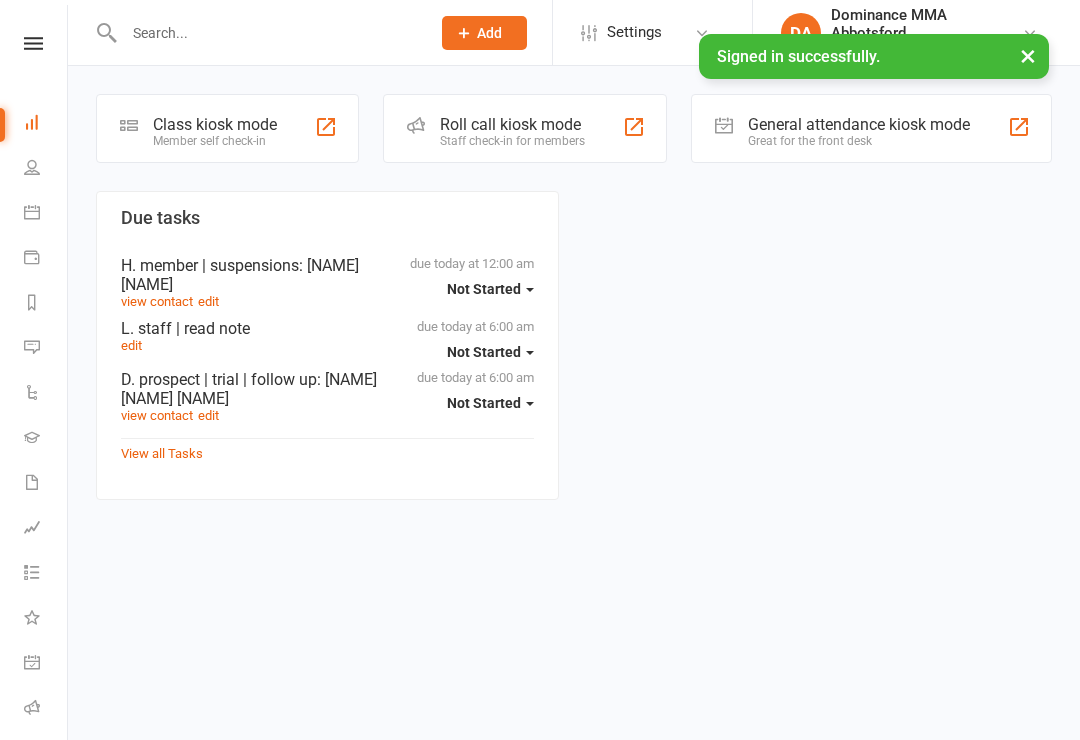 scroll, scrollTop: 0, scrollLeft: 0, axis: both 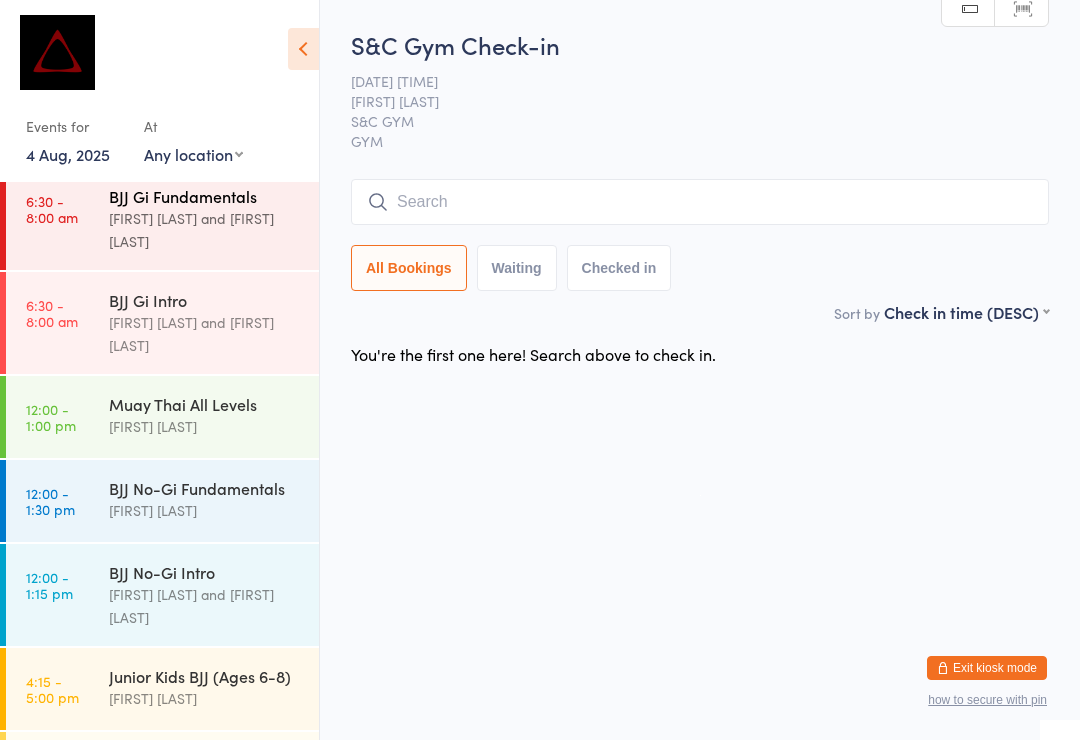 click on "[FIRST] [LAST] and [FIRST] [LAST]" at bounding box center (205, 230) 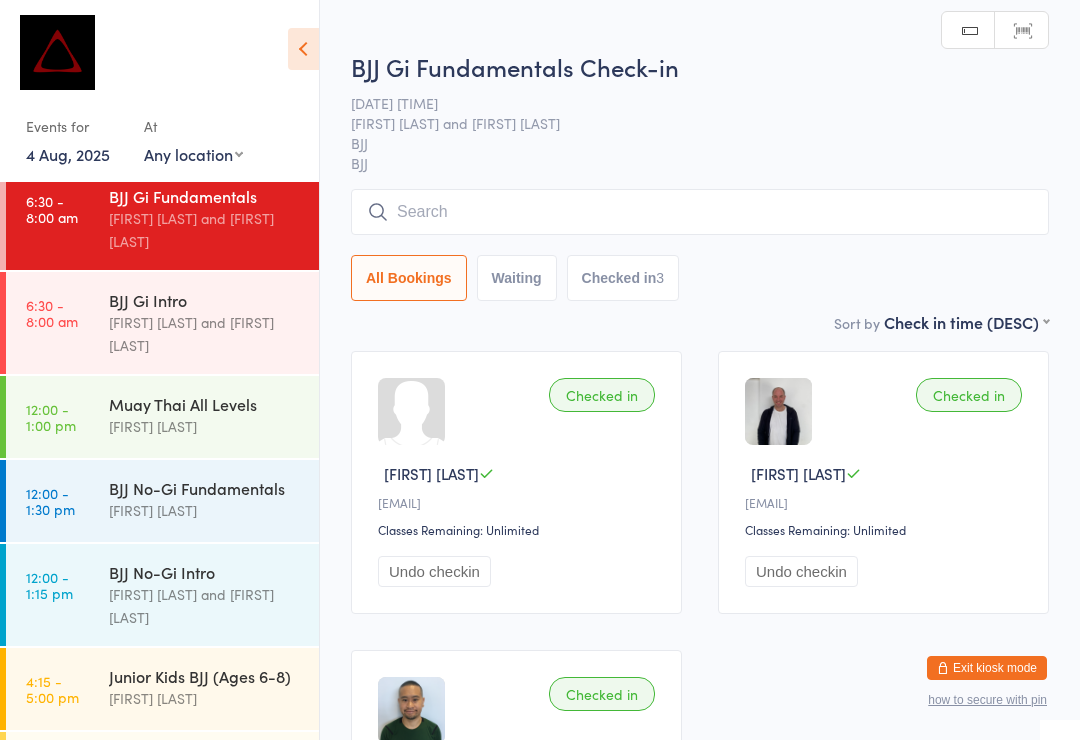 click at bounding box center (700, 212) 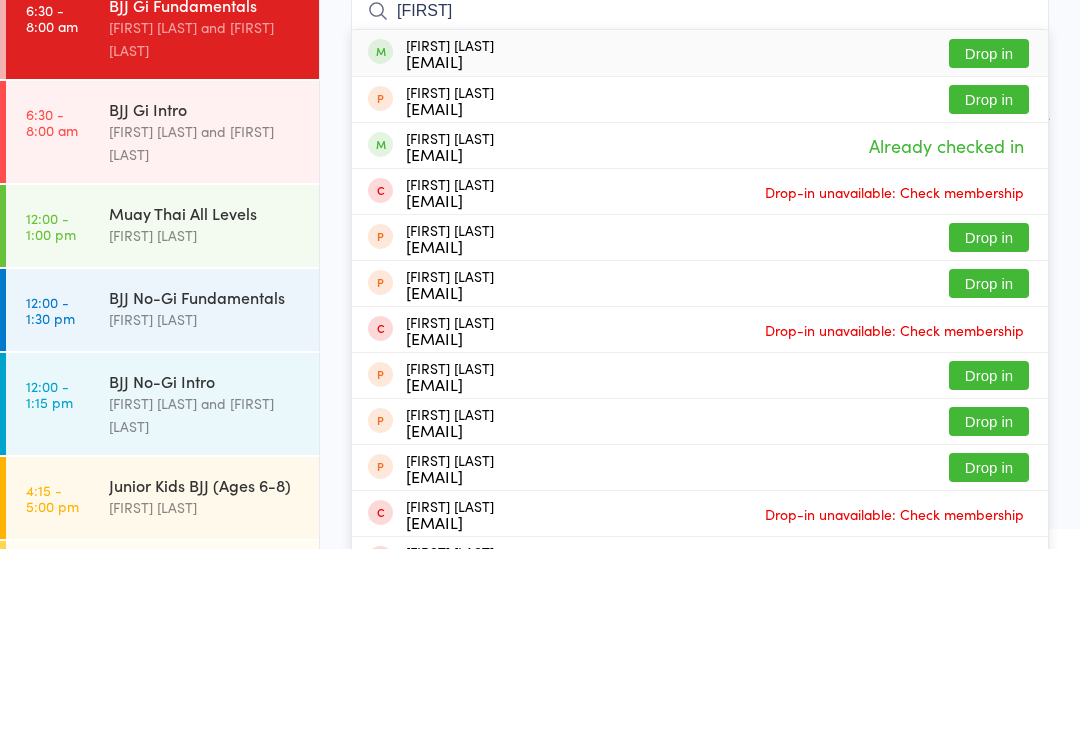 type on "[FIRST]" 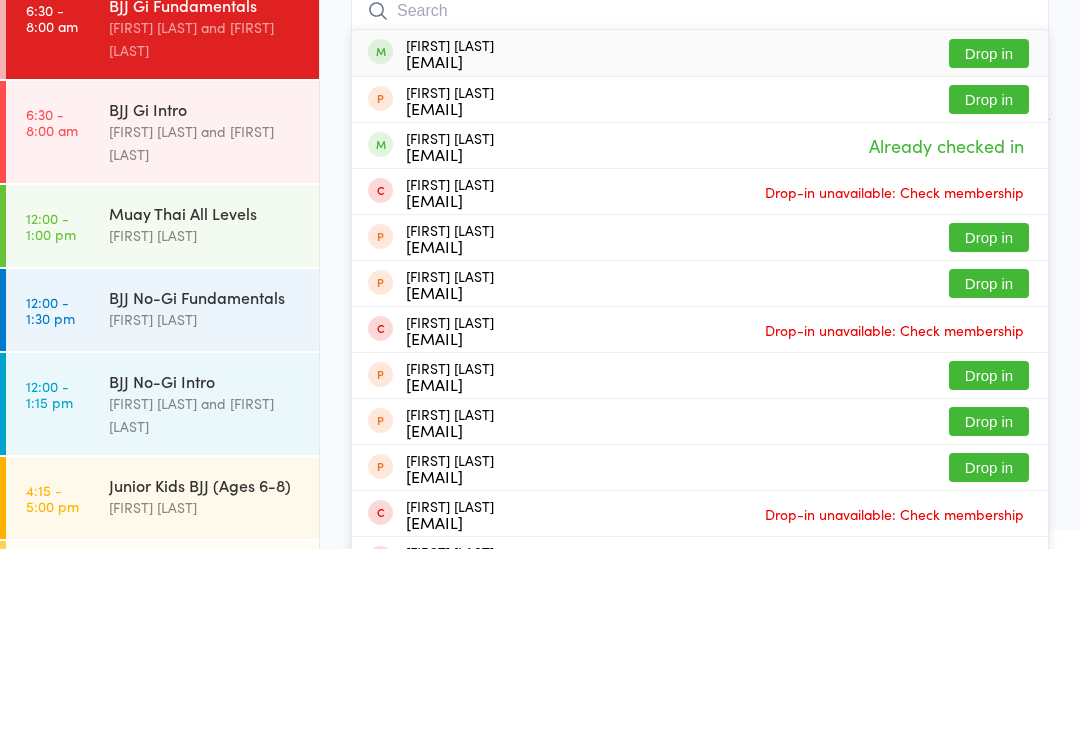 scroll, scrollTop: 191, scrollLeft: 0, axis: vertical 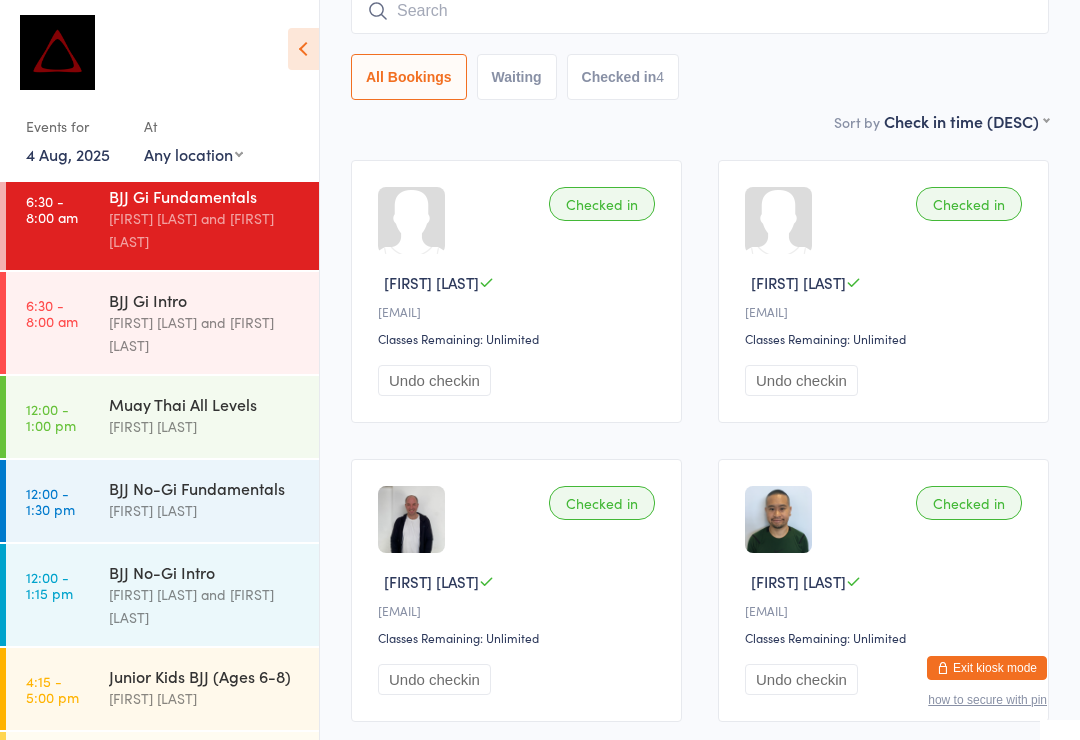 click on "Exit kiosk mode" at bounding box center (987, 668) 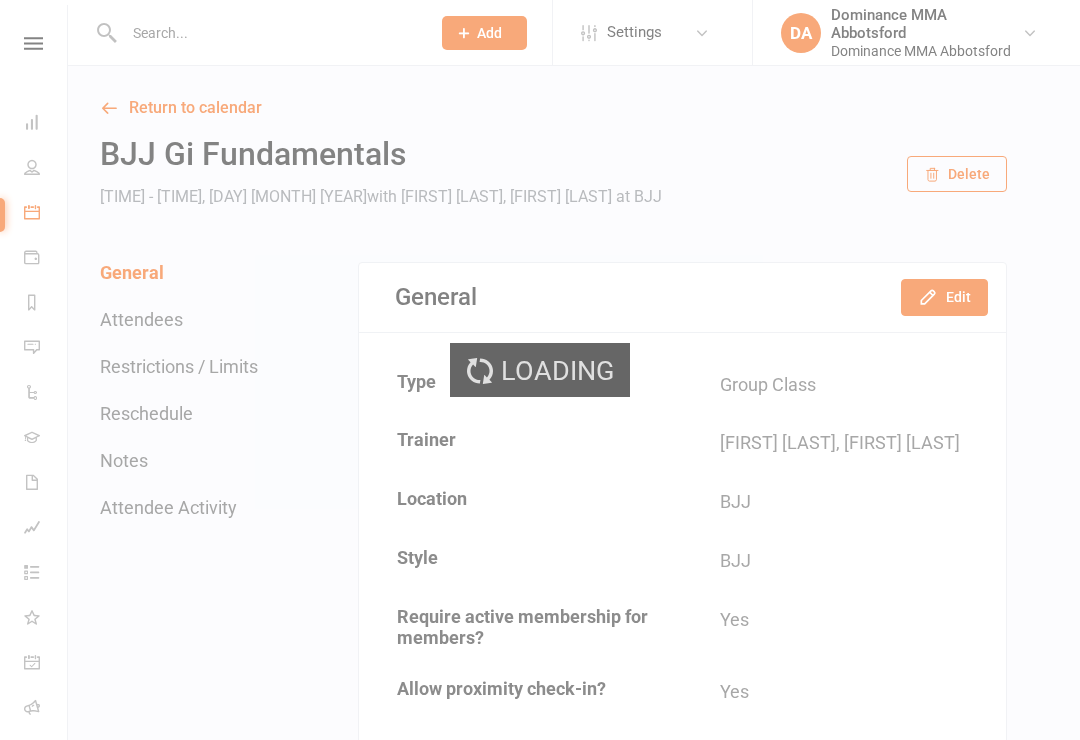 scroll, scrollTop: 0, scrollLeft: 0, axis: both 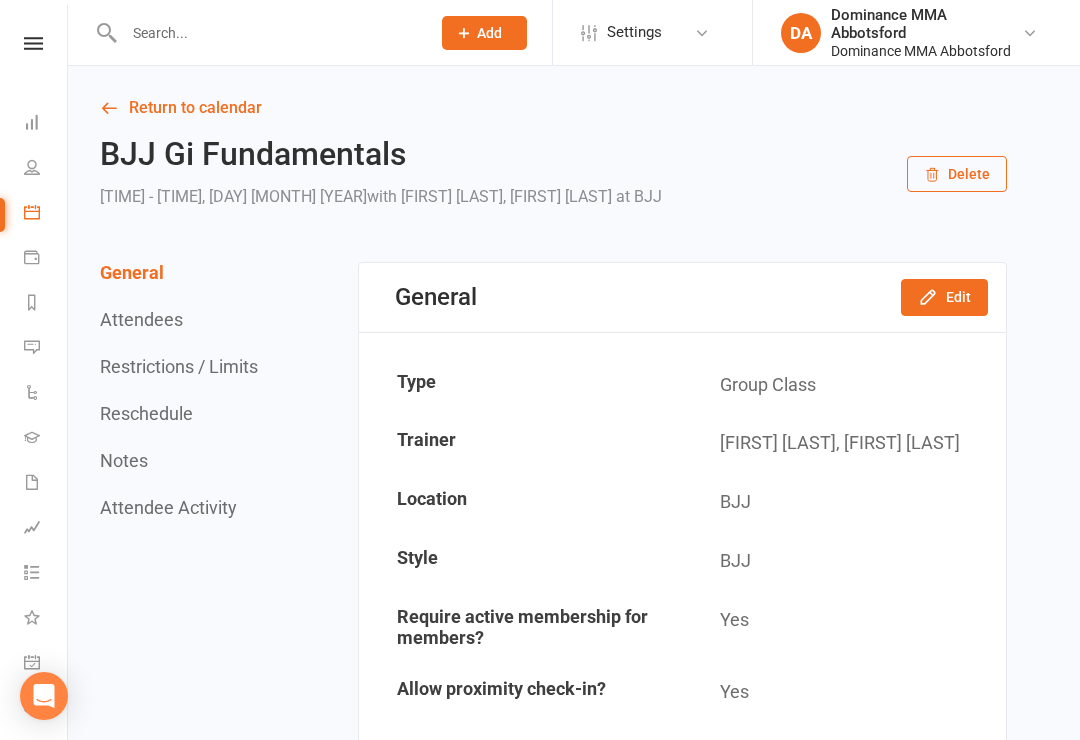 click at bounding box center (267, 33) 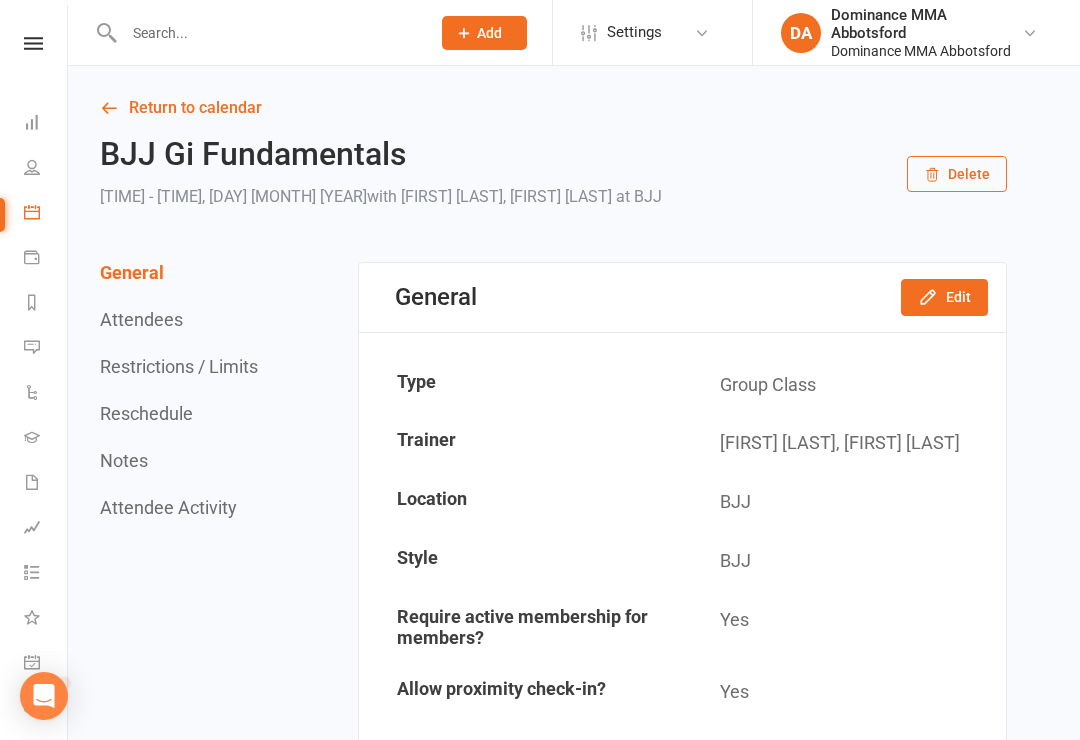 scroll, scrollTop: 0, scrollLeft: 0, axis: both 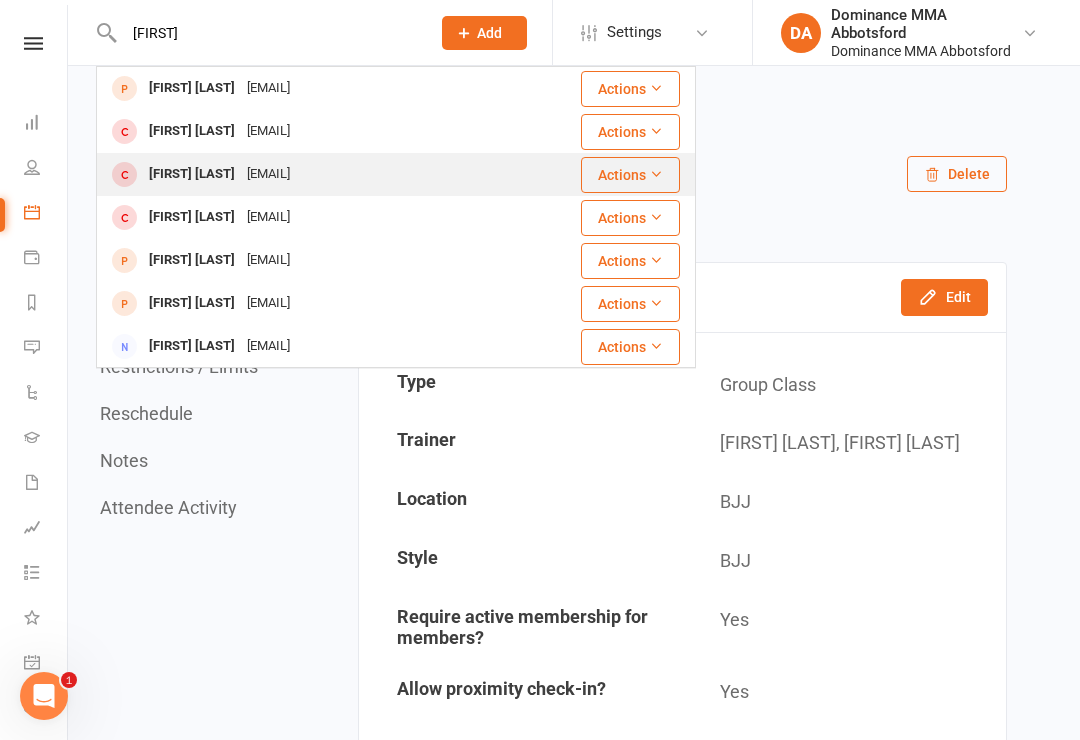 type on "[FIRST]" 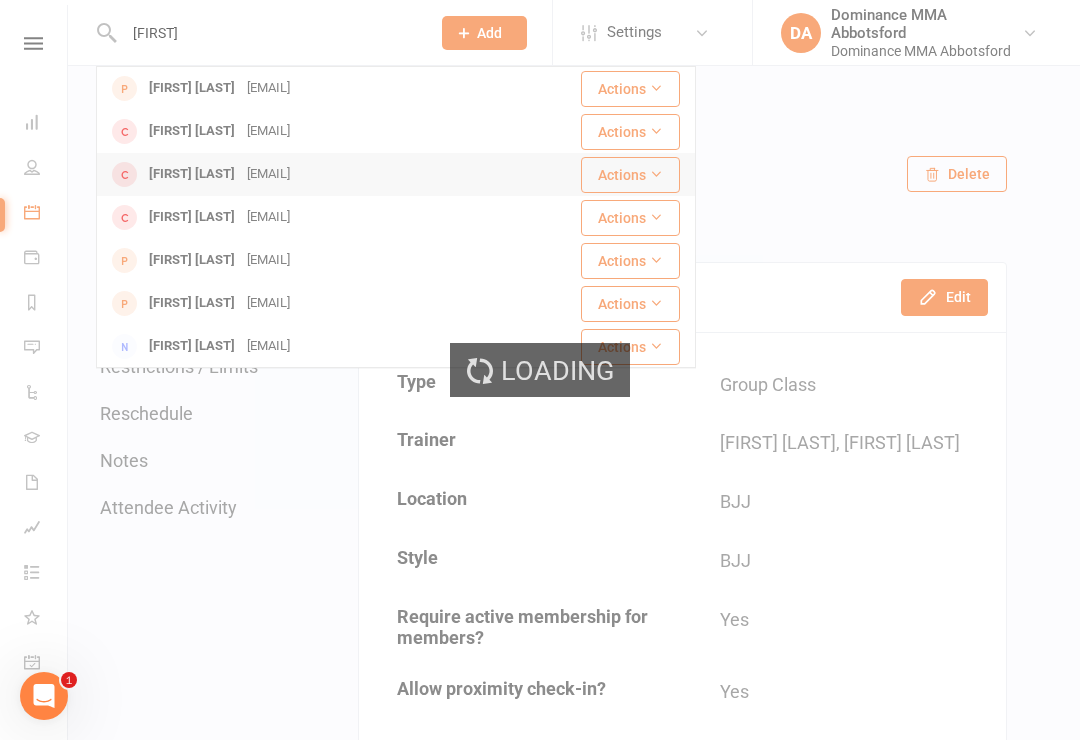 type 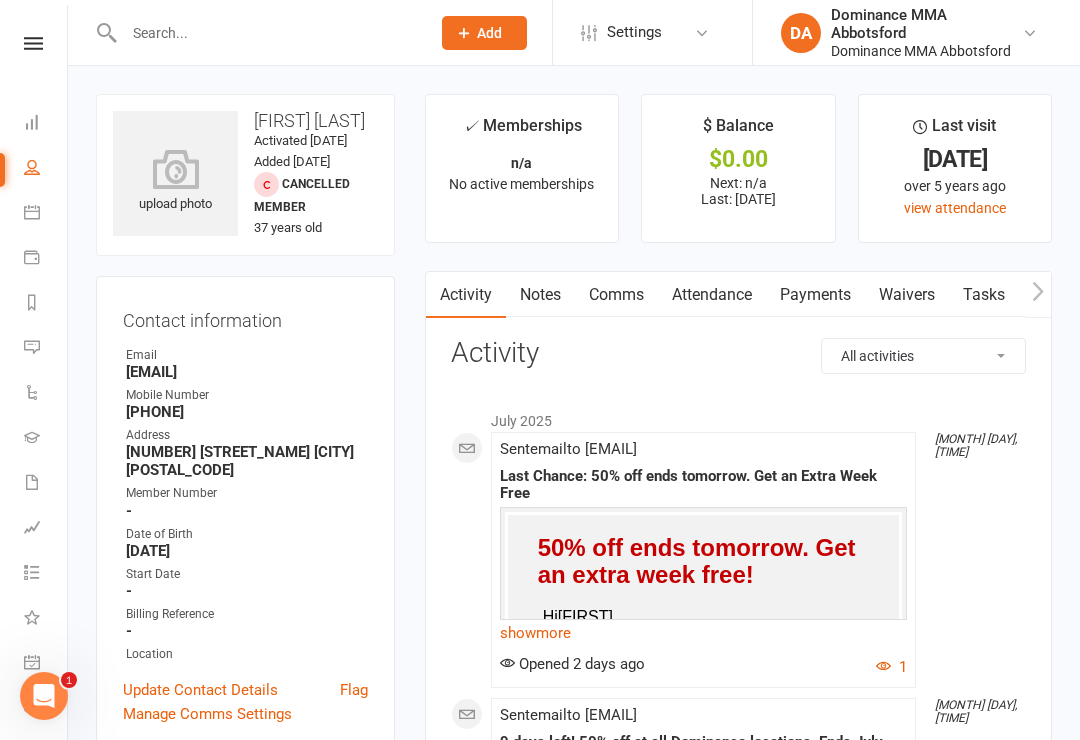 click on "Waivers" at bounding box center (907, 295) 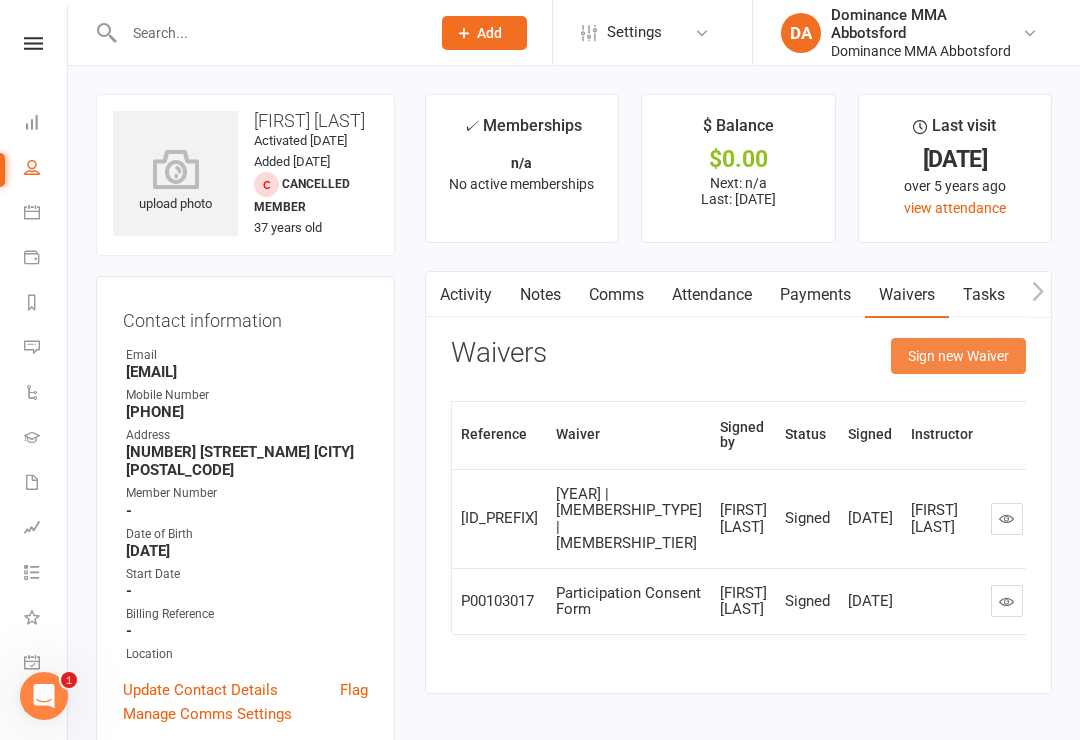 click on "Sign new Waiver" at bounding box center [958, 356] 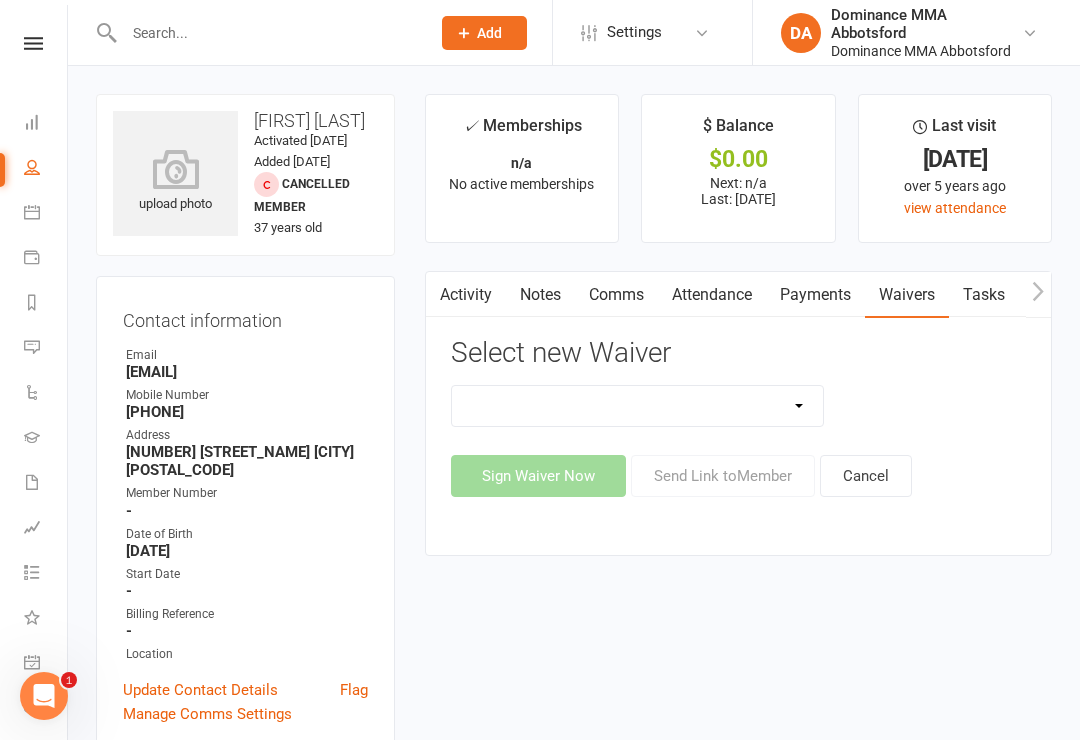 click on "Member | Cancellation | Adults Member | Injury Report Form (FOH staff use only) Member | Suspension | Adults New Member Agreement Form | Adults Paid in Full | 10% New Member Agreement Form | Adults Paid in Full | F.I.F.O 1/2 Time New Member Agreement Form | Foundation S&C Paid in Full | 10% New Member Agreement Form | Kids/Teens Paid in Full | 10% New Member Sign Up | Adults New Member Sign Up | Adults | 10th Birthday Special New Member Sign Up | Adults | $120 Off Special New Member Sign Up | Adults | Once Per Week New Member Sign Up | Kids/Teens New Member Sign Up | Kids/Teens | 10th Birthday Special New Member Sign Up | Kids/Teens | Once Per Week New Member Sign up | S&C Gym FOUNDATION | 10th Birthday Participation Consent Form Participation Consent Form | S&C Gym Trial Prospect | Injury Report Form (FOH staff use only)" at bounding box center [638, 406] 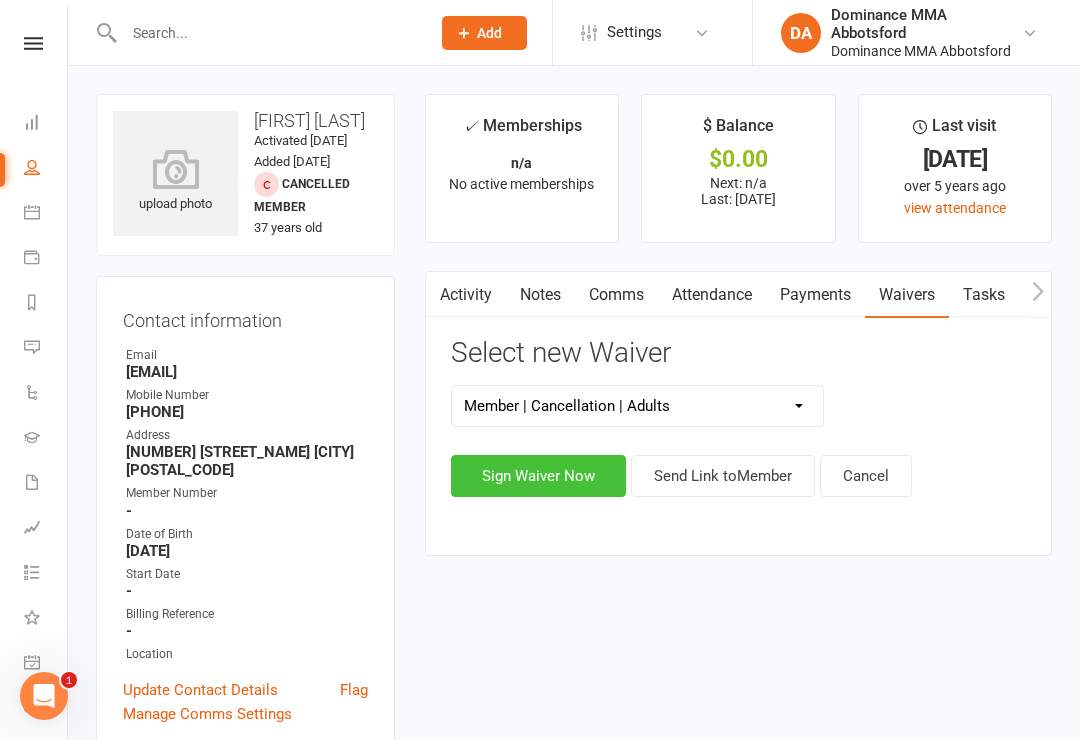 click on "Sign Waiver Now" at bounding box center (538, 476) 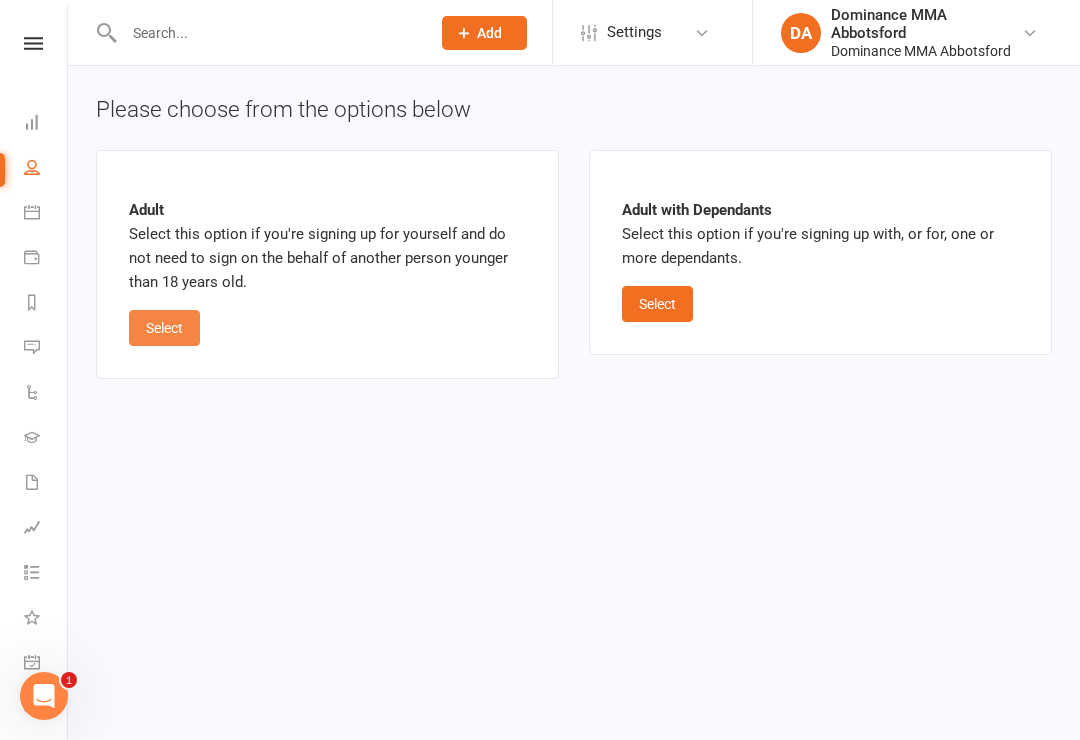 click on "Select" at bounding box center [164, 328] 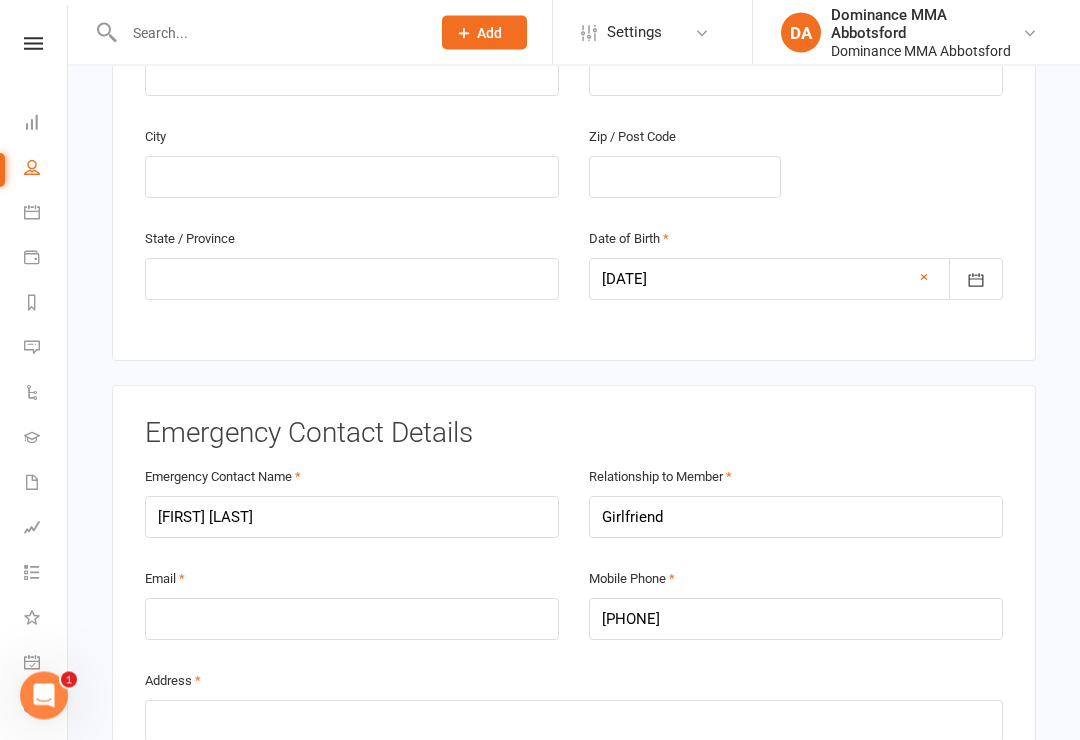 scroll, scrollTop: 762, scrollLeft: 0, axis: vertical 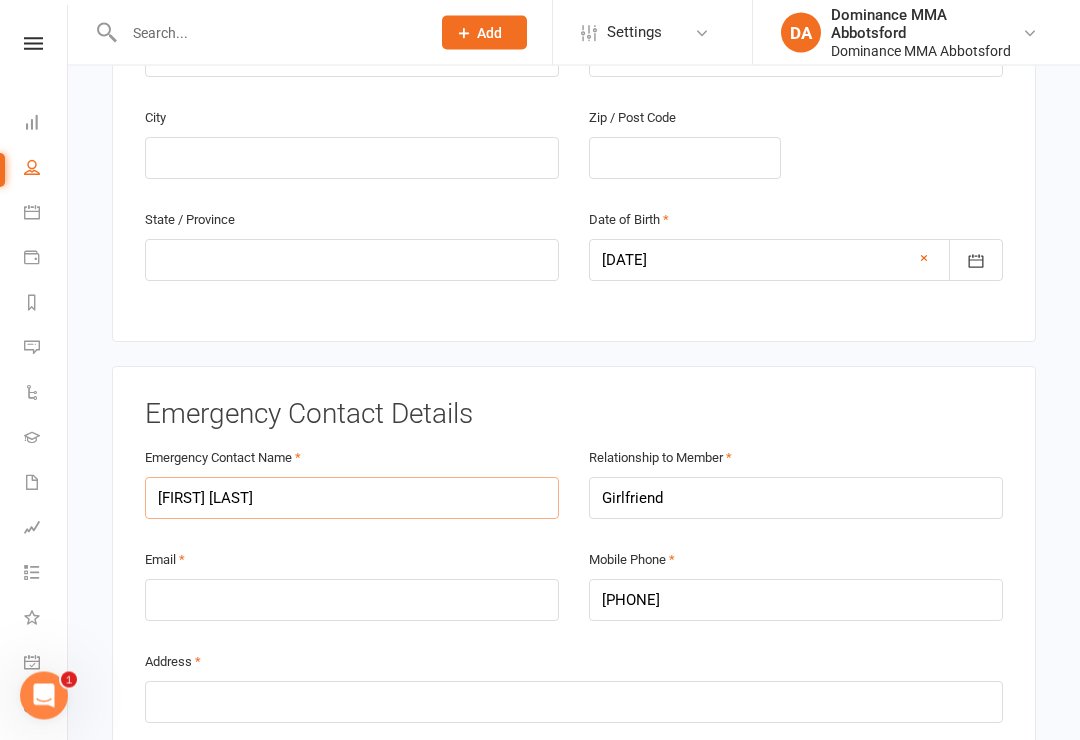 click on "[FIRST] [LAST]" at bounding box center (352, 499) 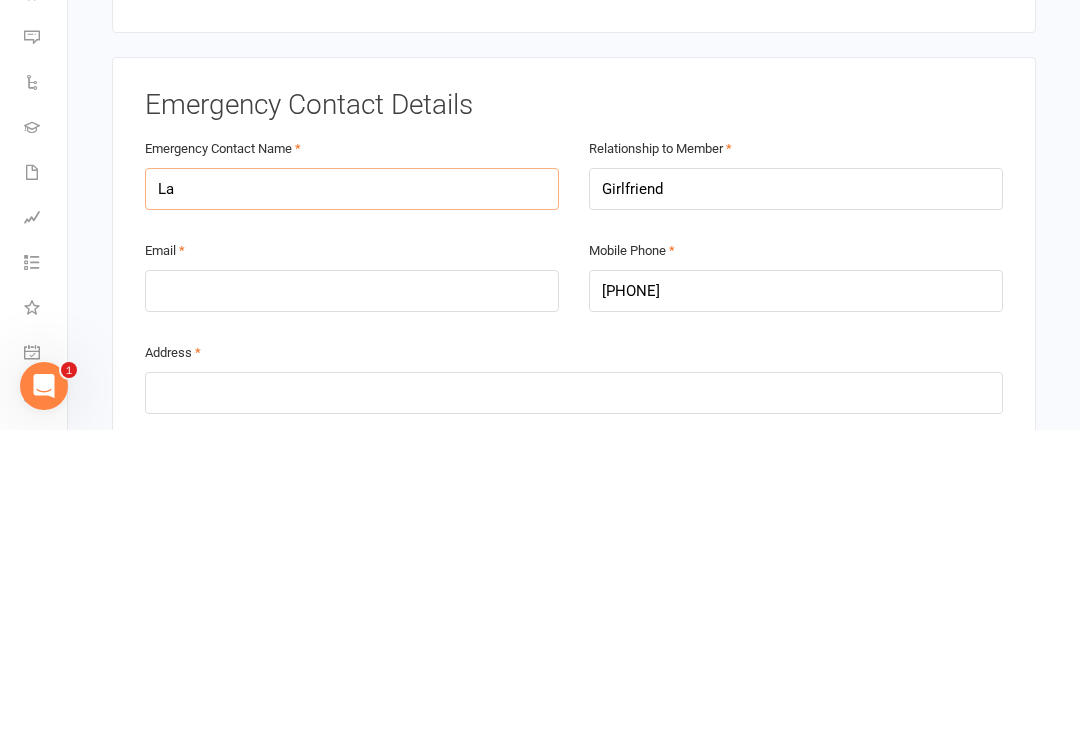 type on "L" 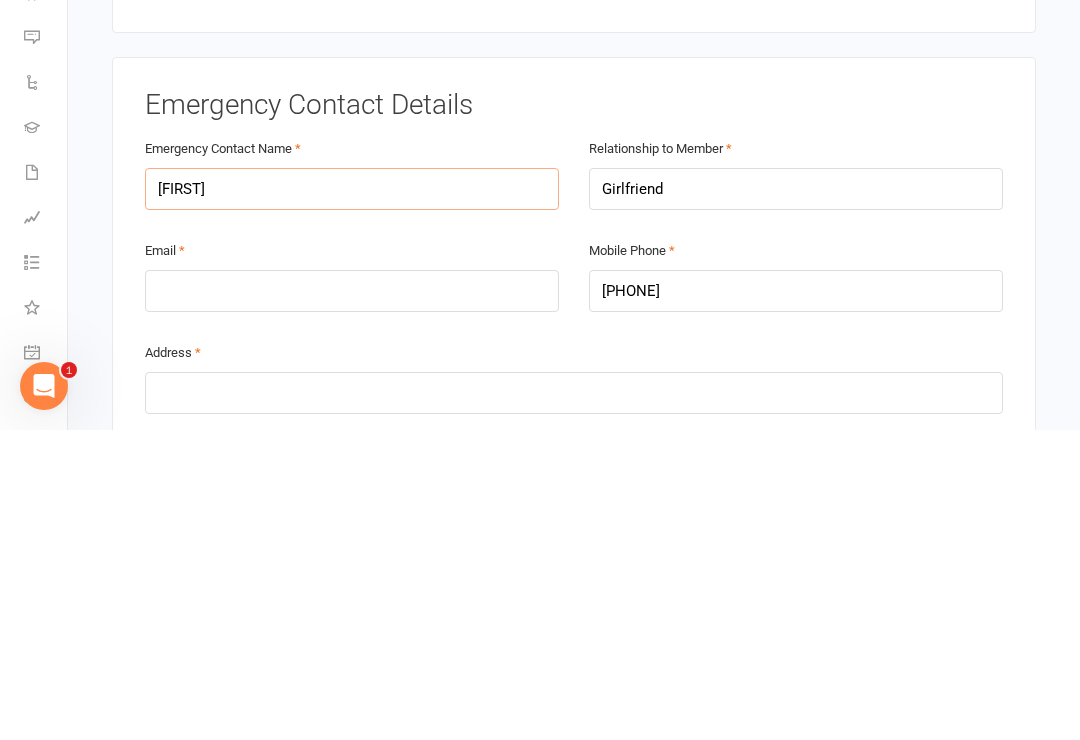 type on "[FIRST]" 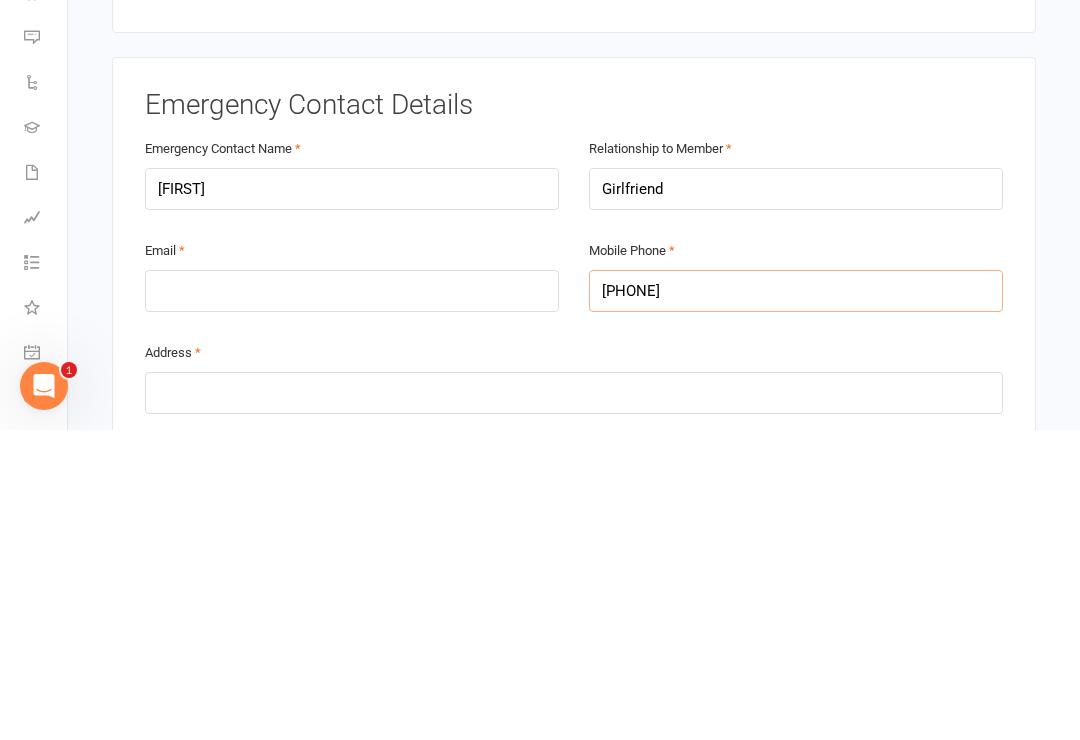 click on "[PHONE]" at bounding box center (796, 601) 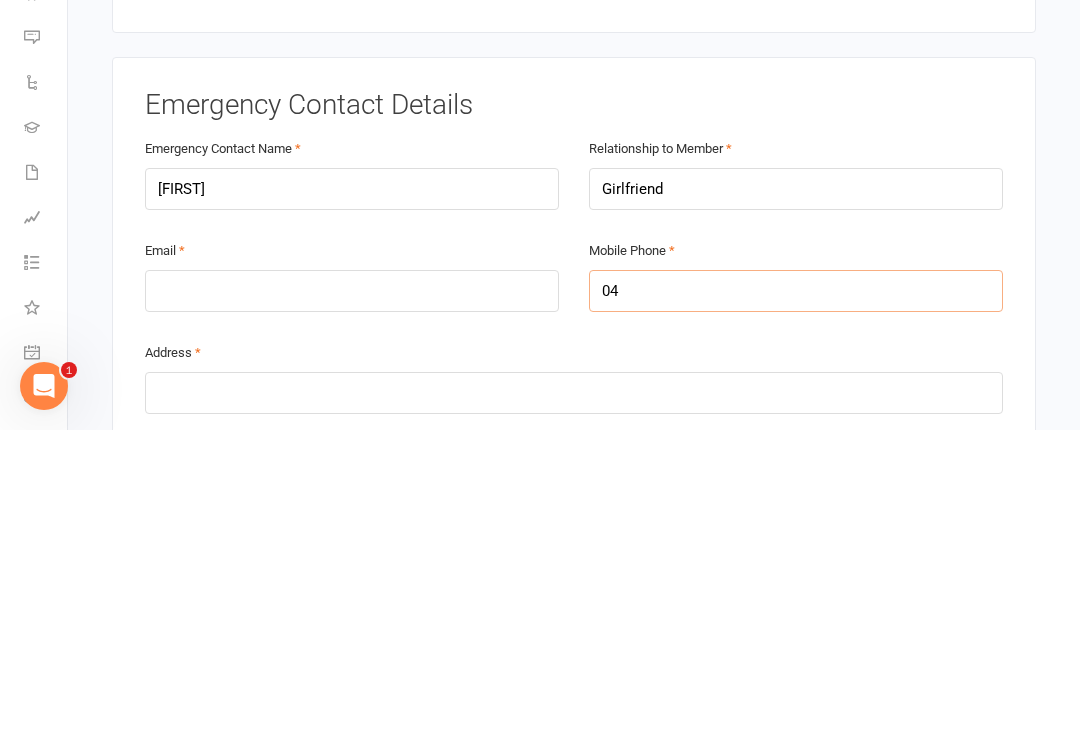 type on "0" 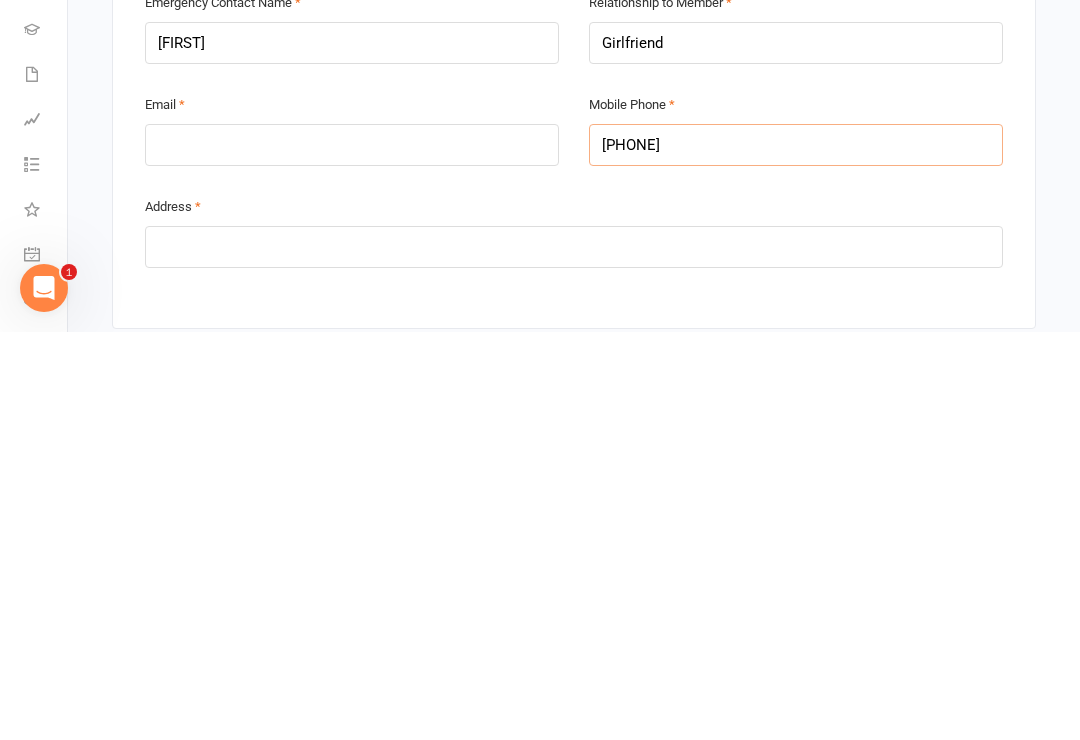 scroll, scrollTop: 838, scrollLeft: 0, axis: vertical 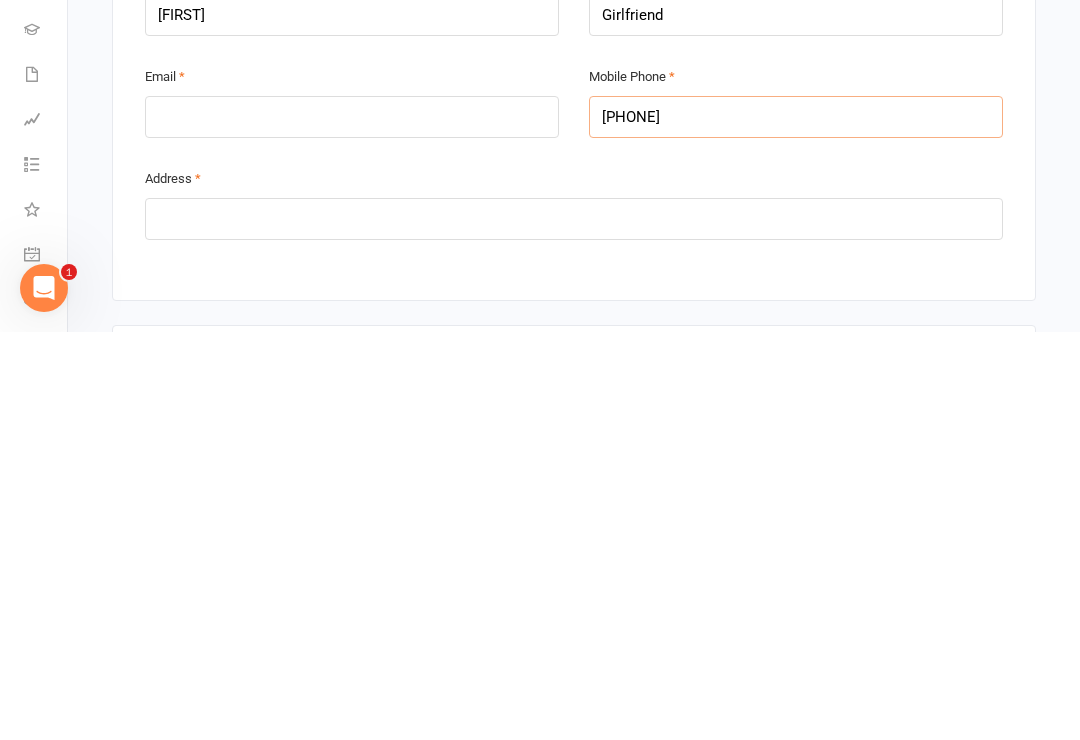 type on "[PHONE]" 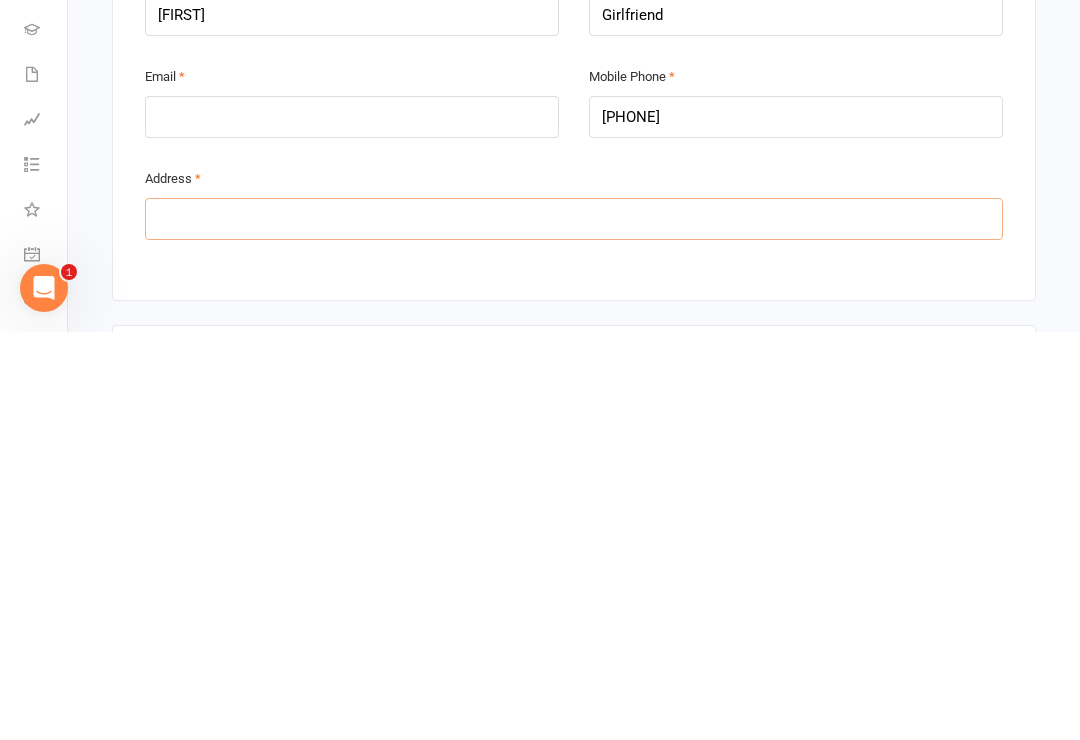 click at bounding box center [574, 627] 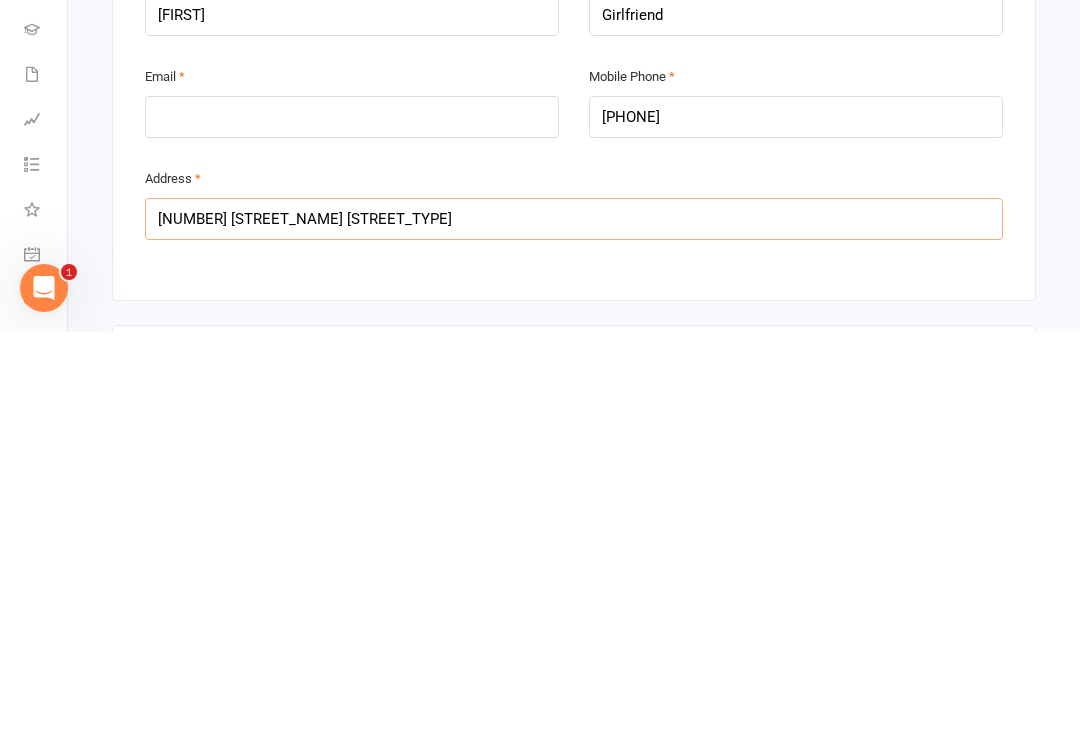 type on "[NUMBER] [STREET_NAME] [STREET_TYPE]" 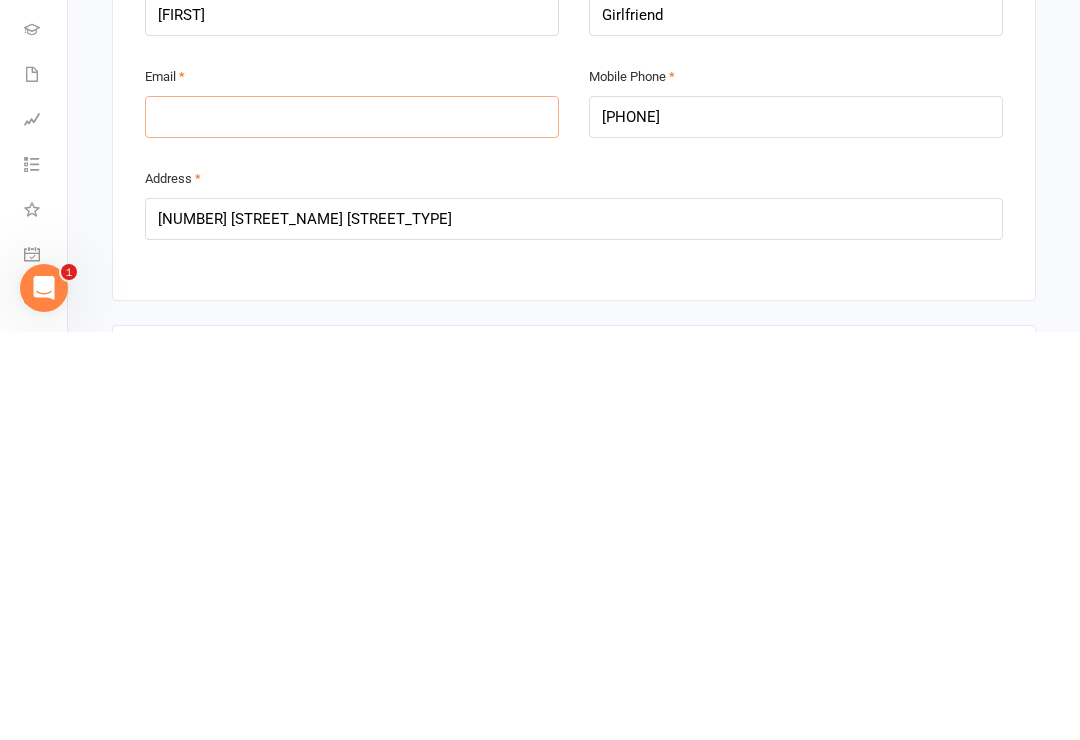 click at bounding box center [352, 525] 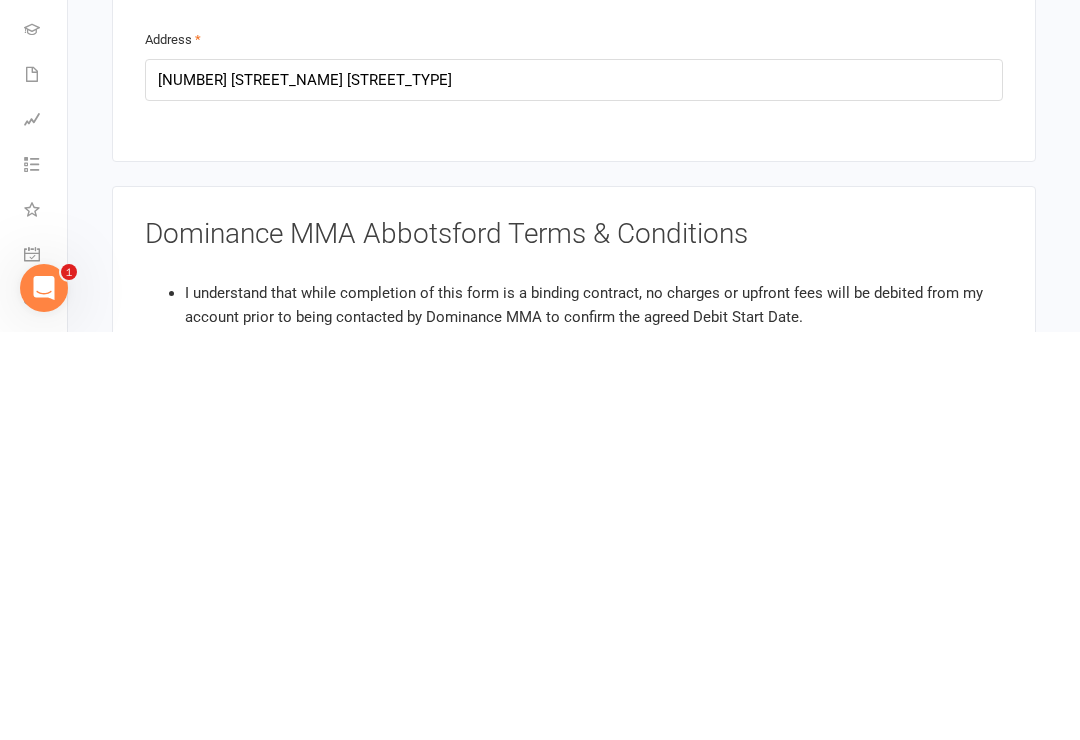 scroll, scrollTop: 979, scrollLeft: 0, axis: vertical 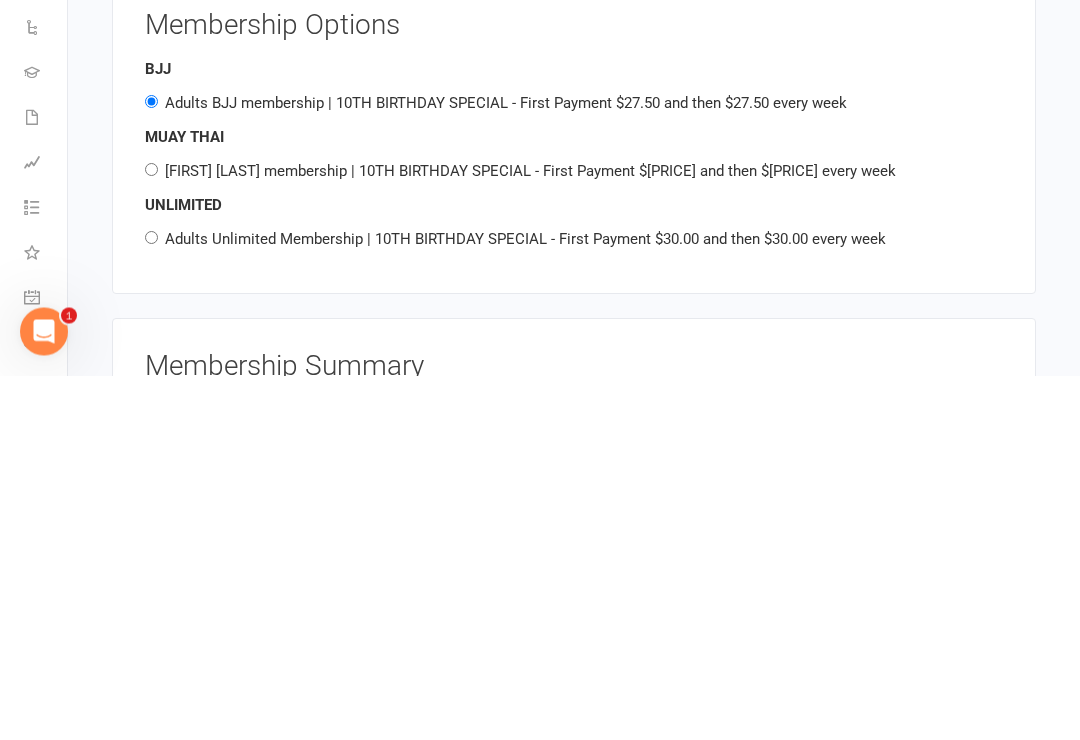 type on "[EMAIL]" 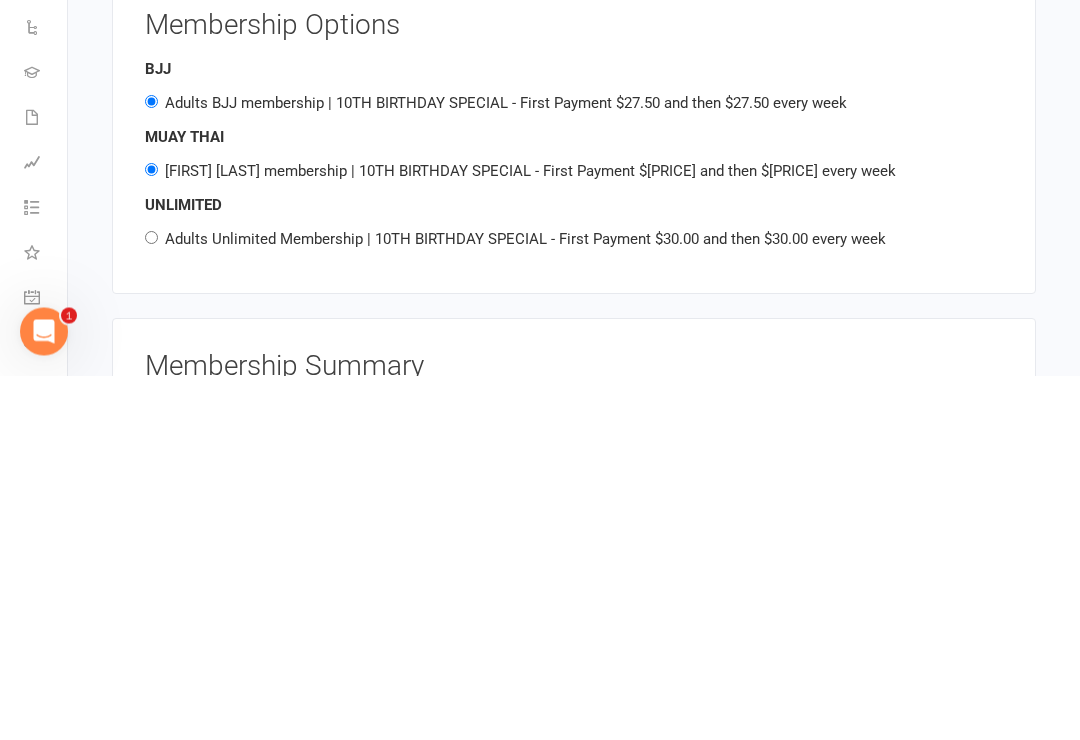 radio on "false" 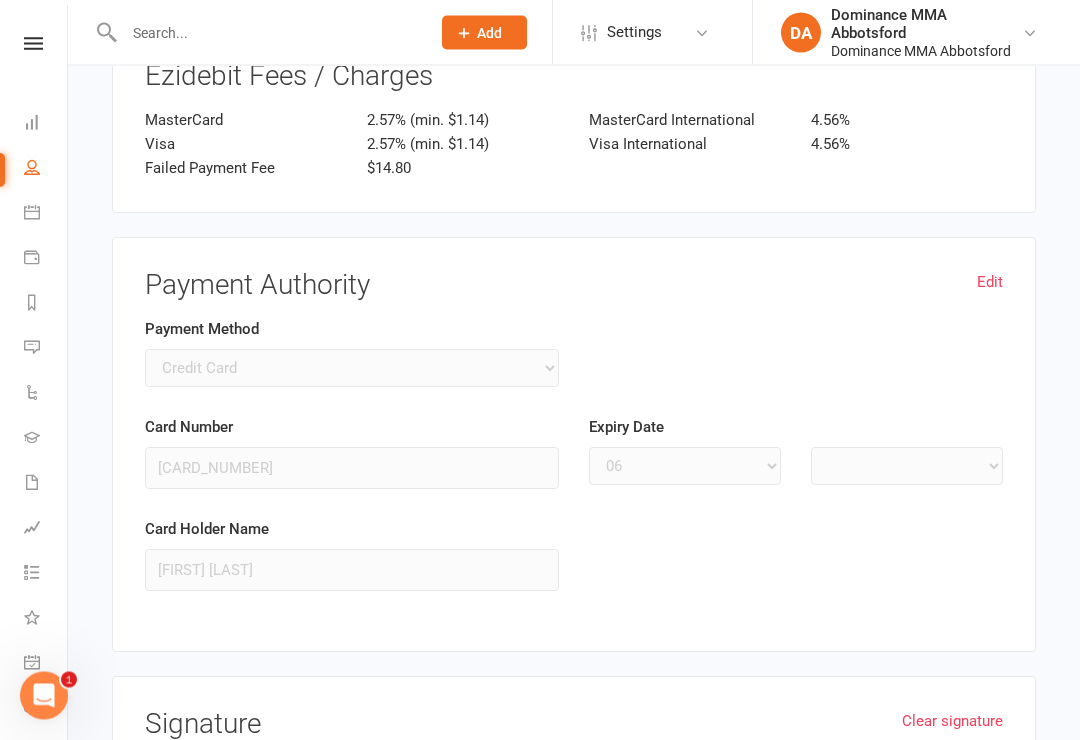 scroll, scrollTop: 2857, scrollLeft: 0, axis: vertical 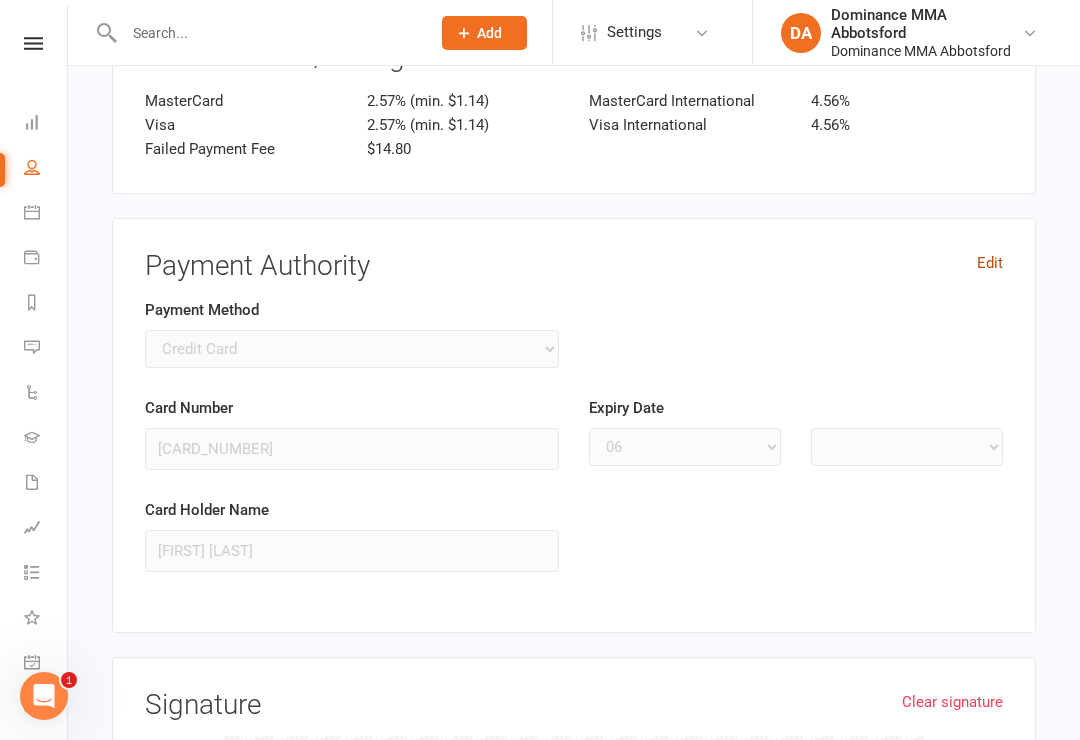 click on "Edit" at bounding box center [990, 263] 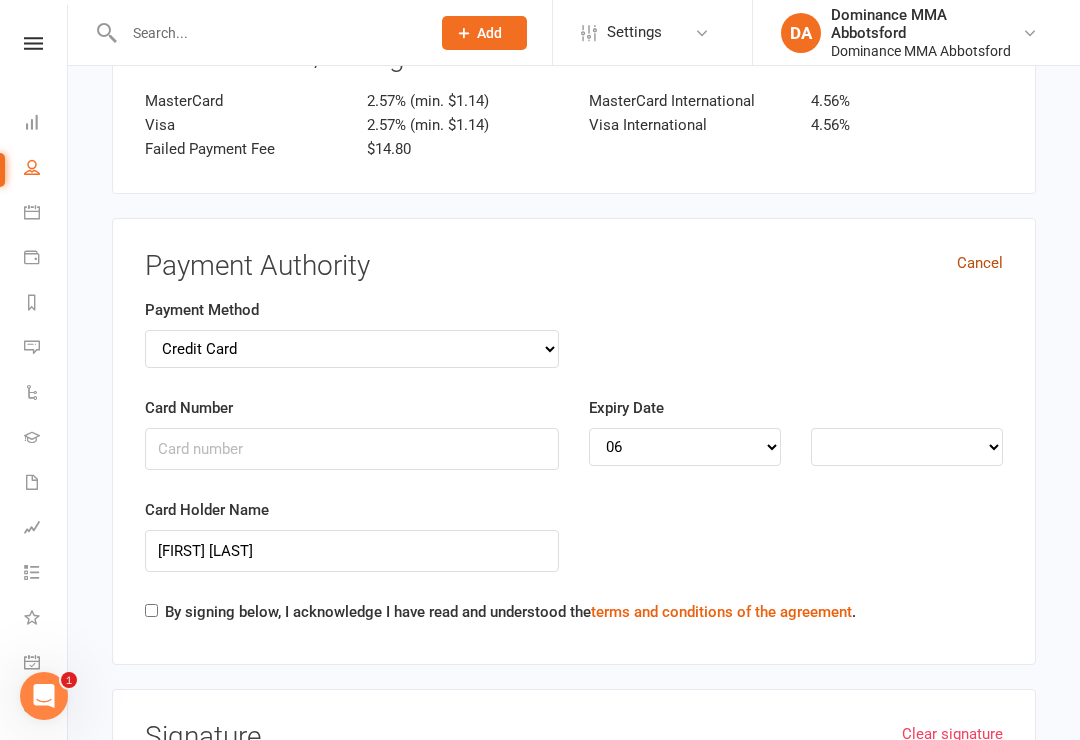 select 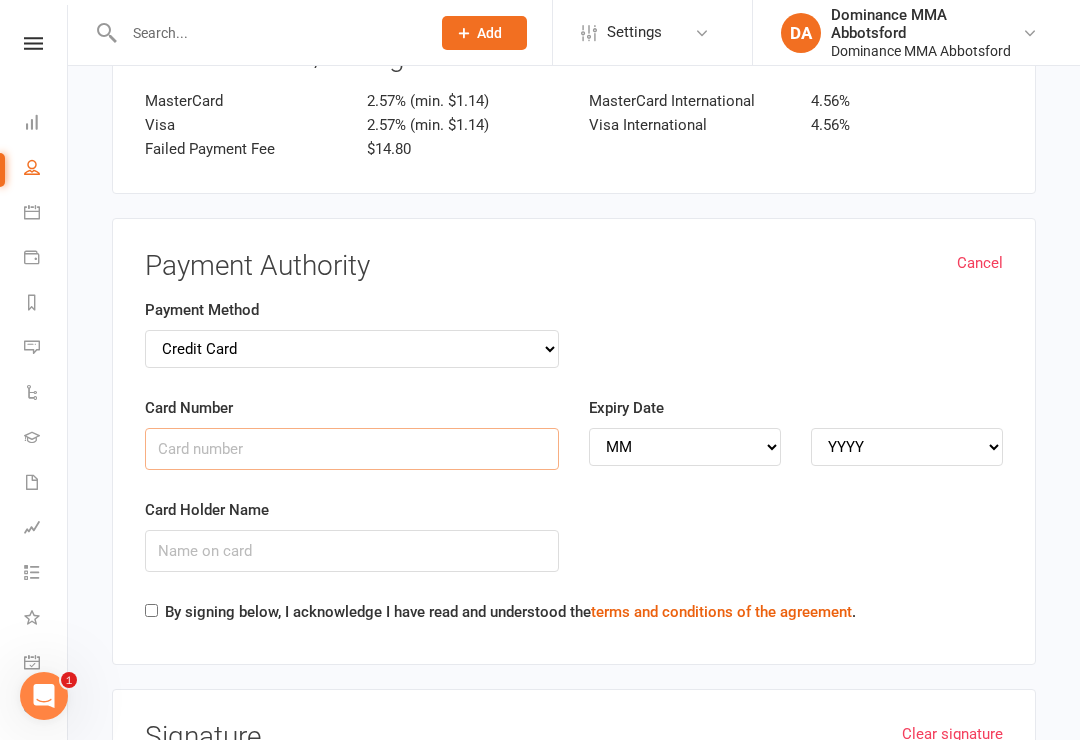 click on "Card Number" at bounding box center (352, 449) 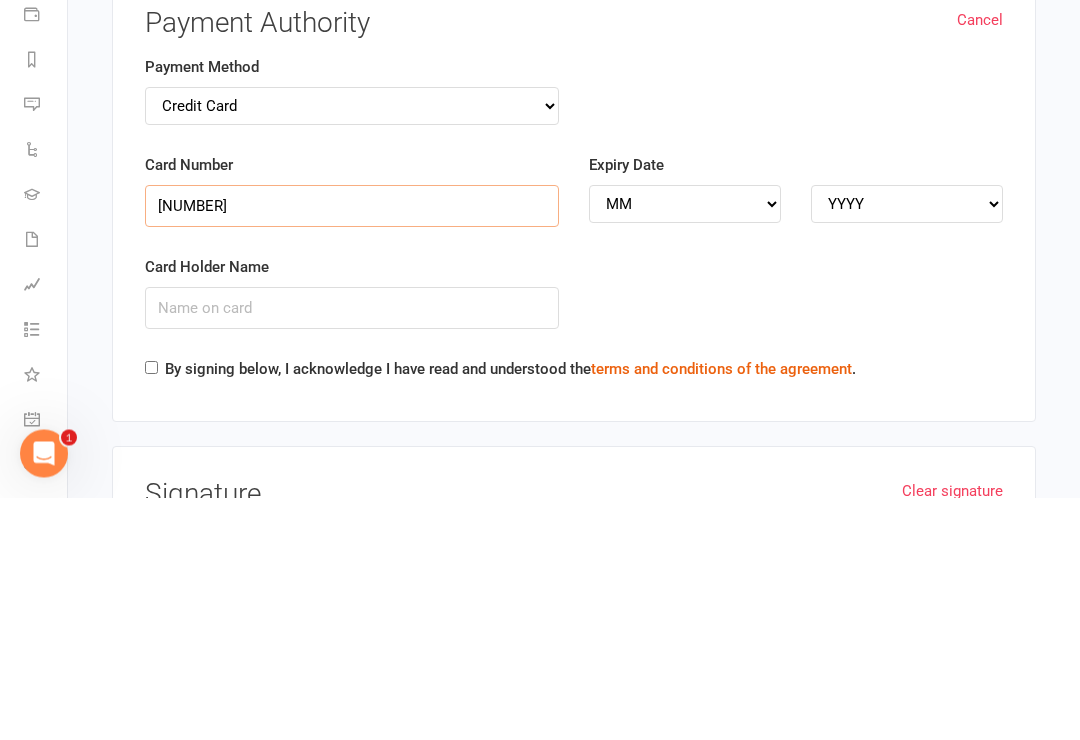 type on "[NUMBER]" 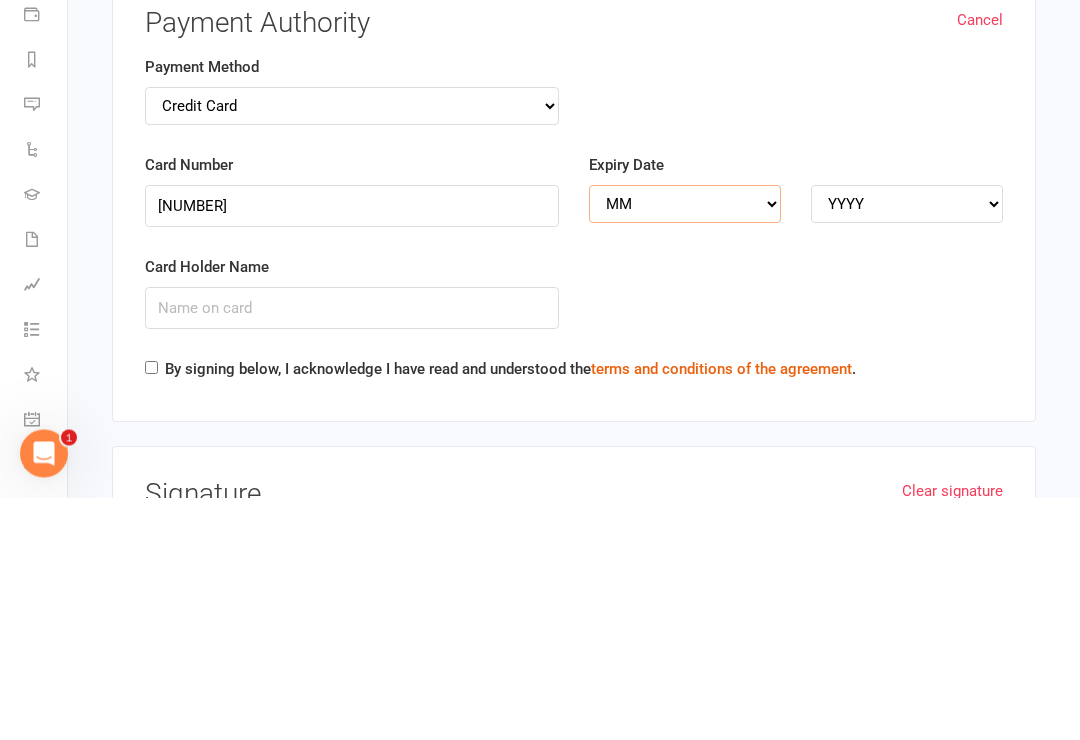click on "MM 01 02 03 04 05 06 07 08 09 10 11 12" at bounding box center (685, 447) 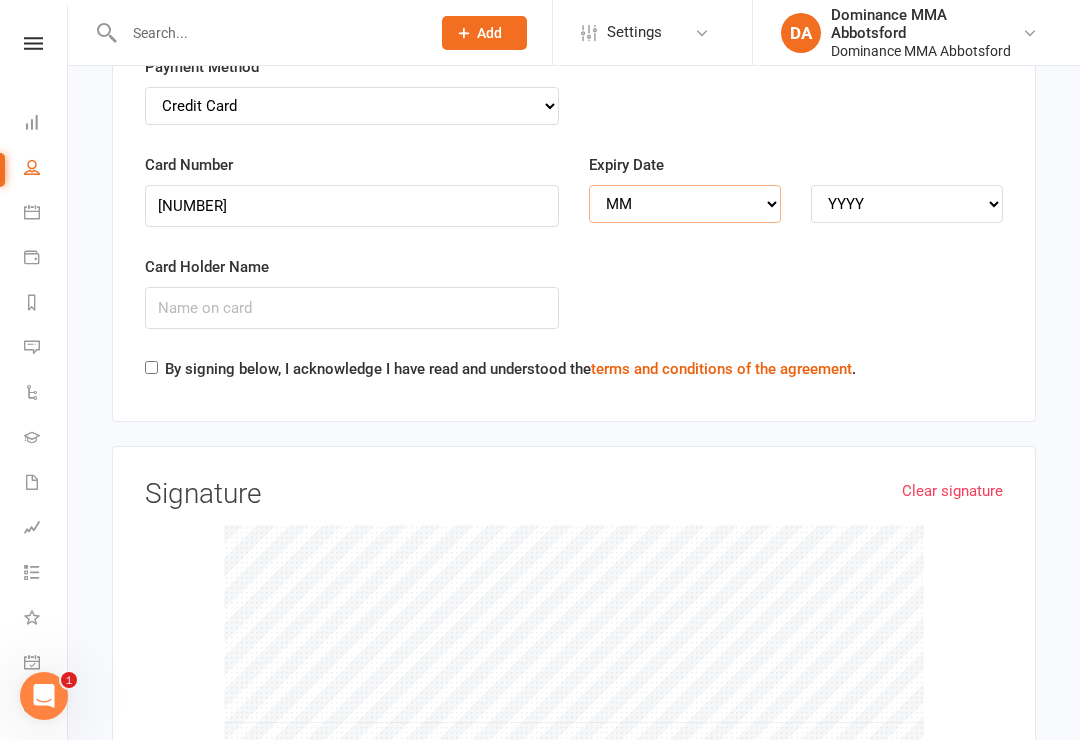 select on "06" 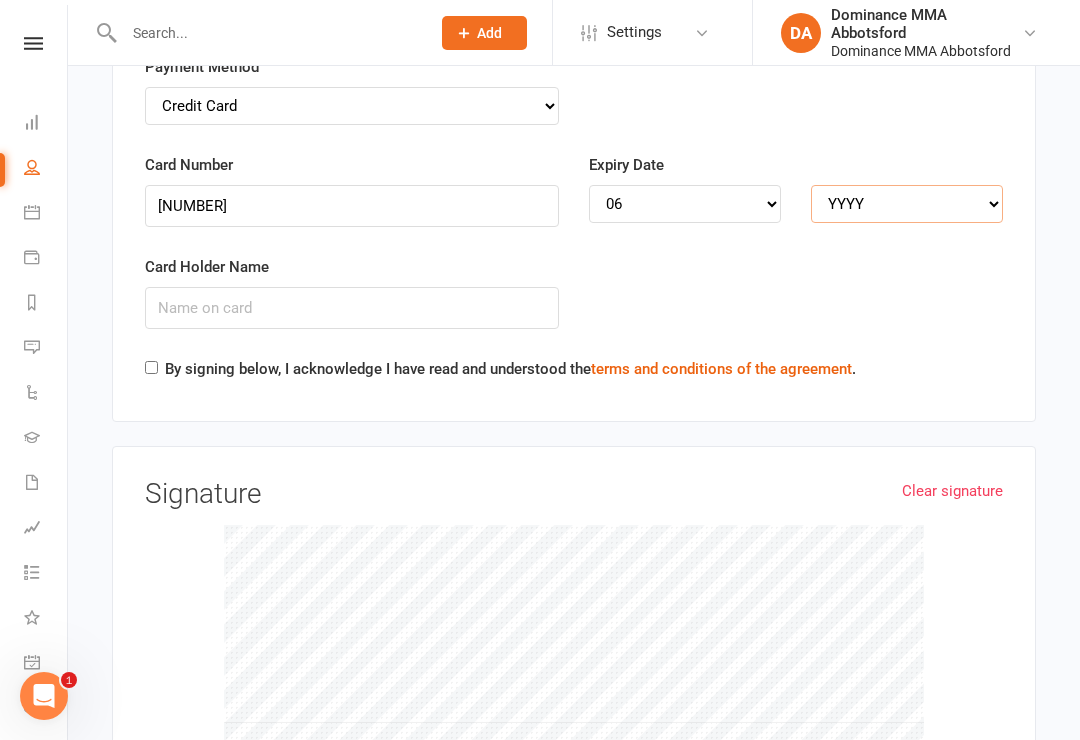 click on "YYYY 2025 2026 2027 2028 2029 2030 2031 2032 2033 2034" at bounding box center (907, 204) 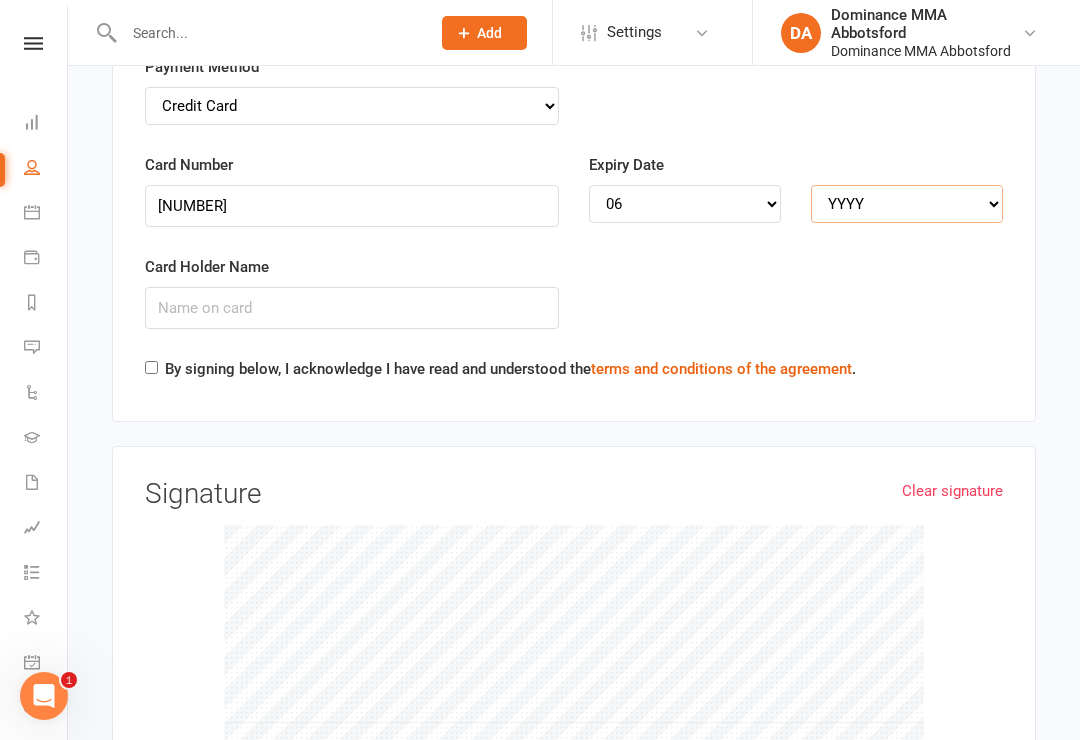 select on "2028" 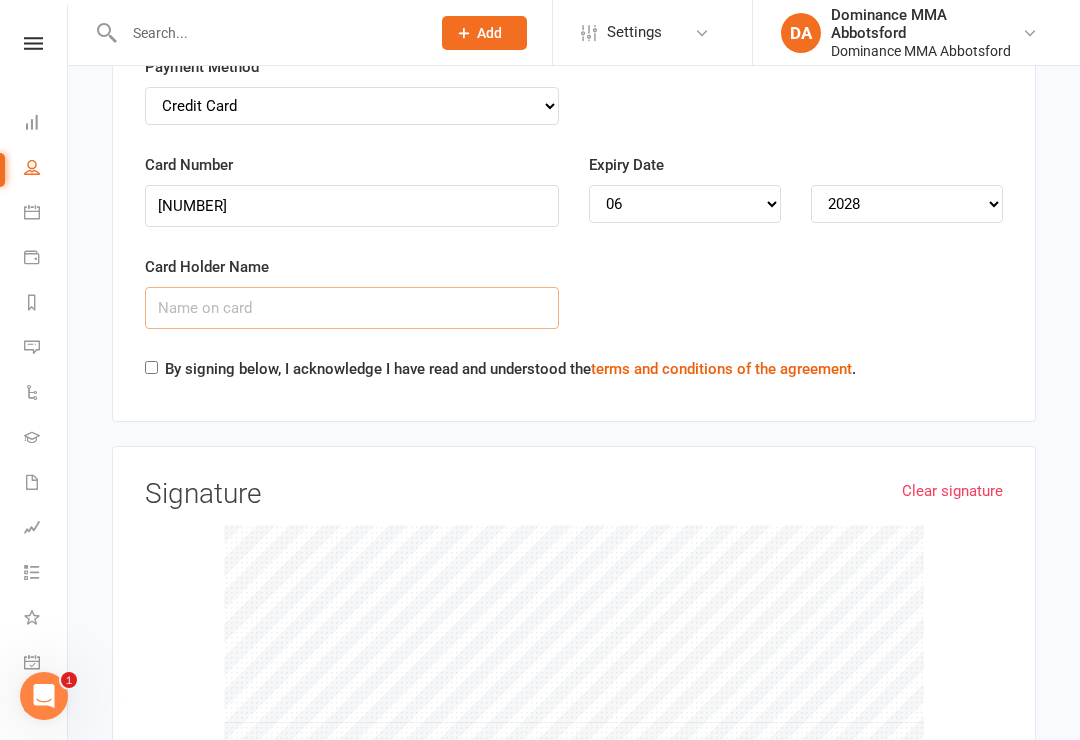 click on "Card Holder Name" at bounding box center [352, 308] 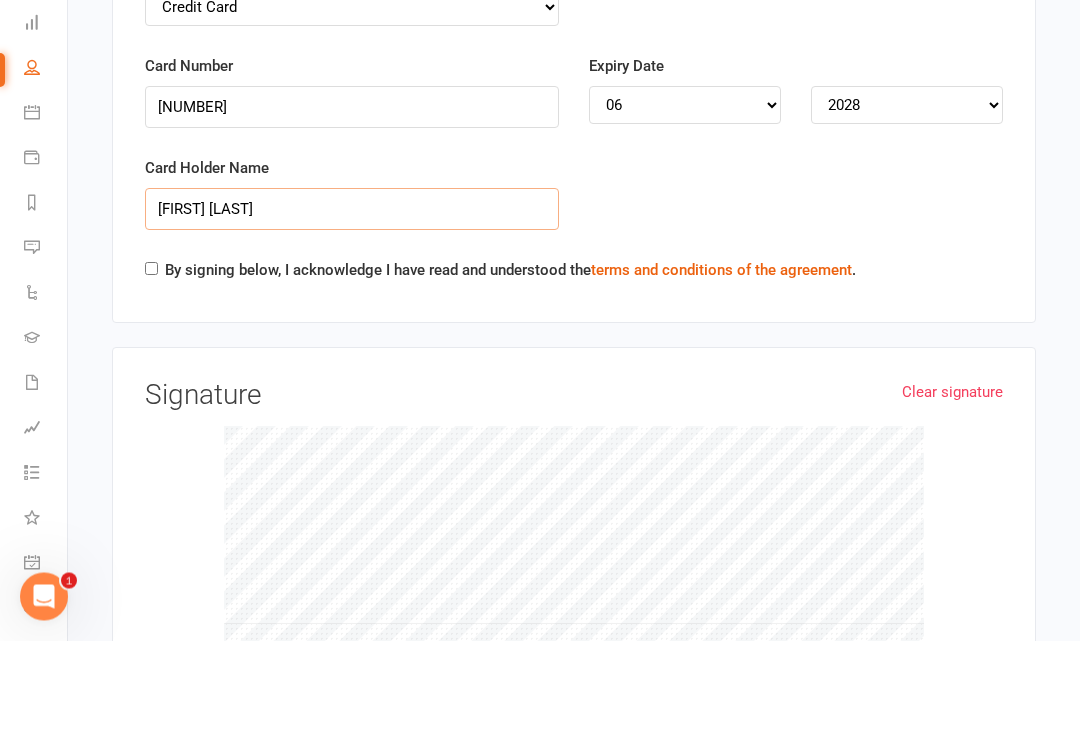 type on "[FIRST] [LAST]" 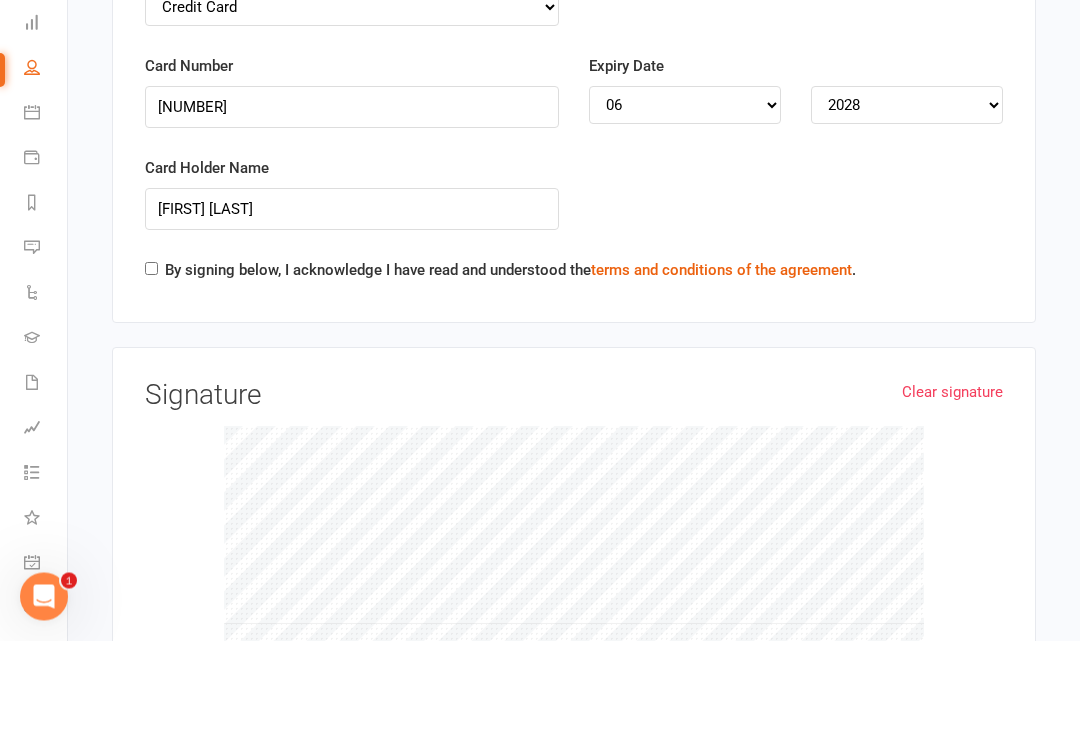 click on "By signing below, I acknowledge I have read and understood the  terms and conditions of the agreement ." at bounding box center [510, 370] 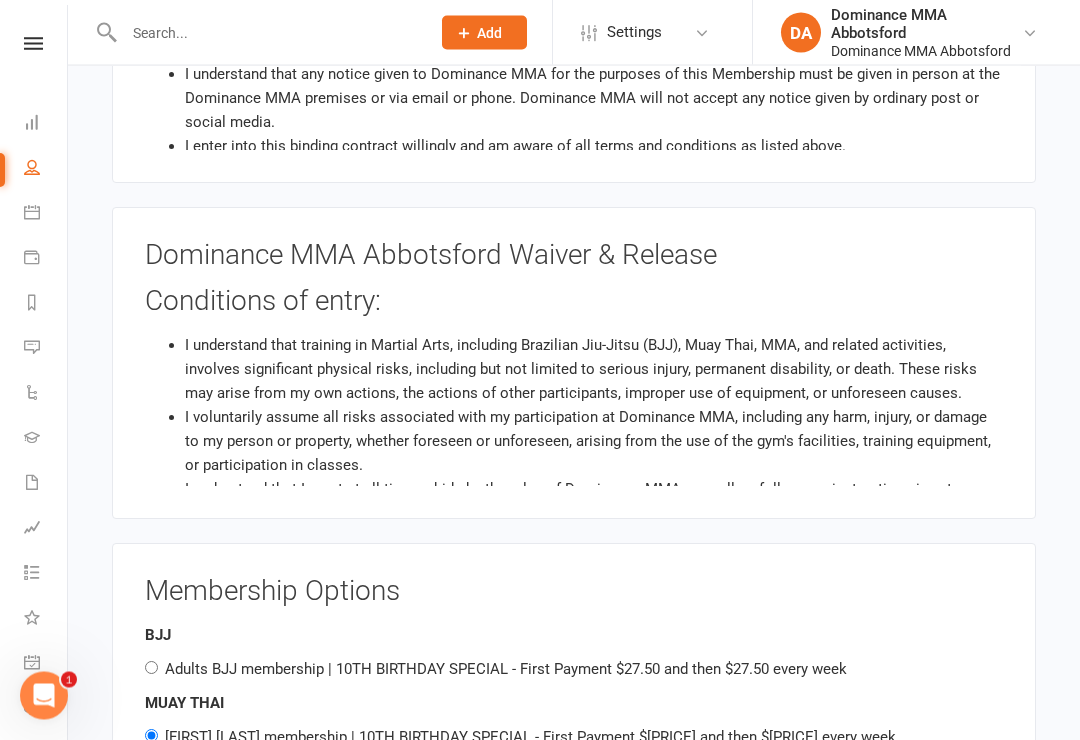 scroll, scrollTop: 1693, scrollLeft: 0, axis: vertical 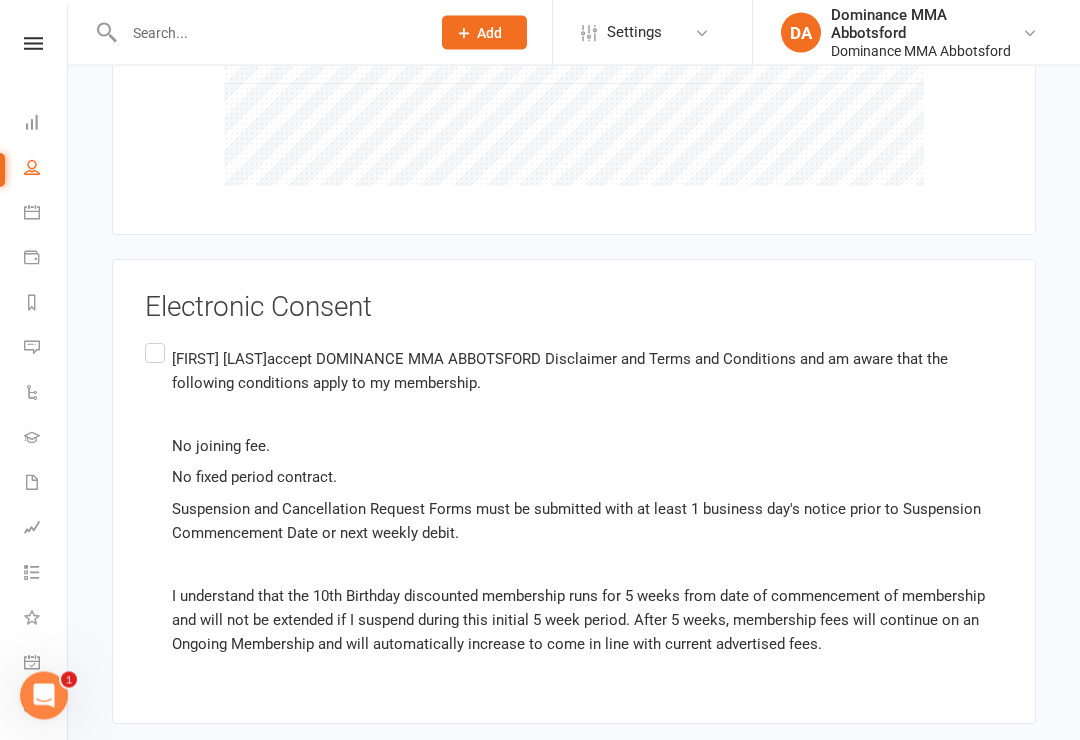 click on "[FIRST] [LAST]accept DOMINANCE MMA ABBOTSFORD Disclaimer and Terms and Conditions and am aware that the following conditions apply to my membership." at bounding box center [587, 372] 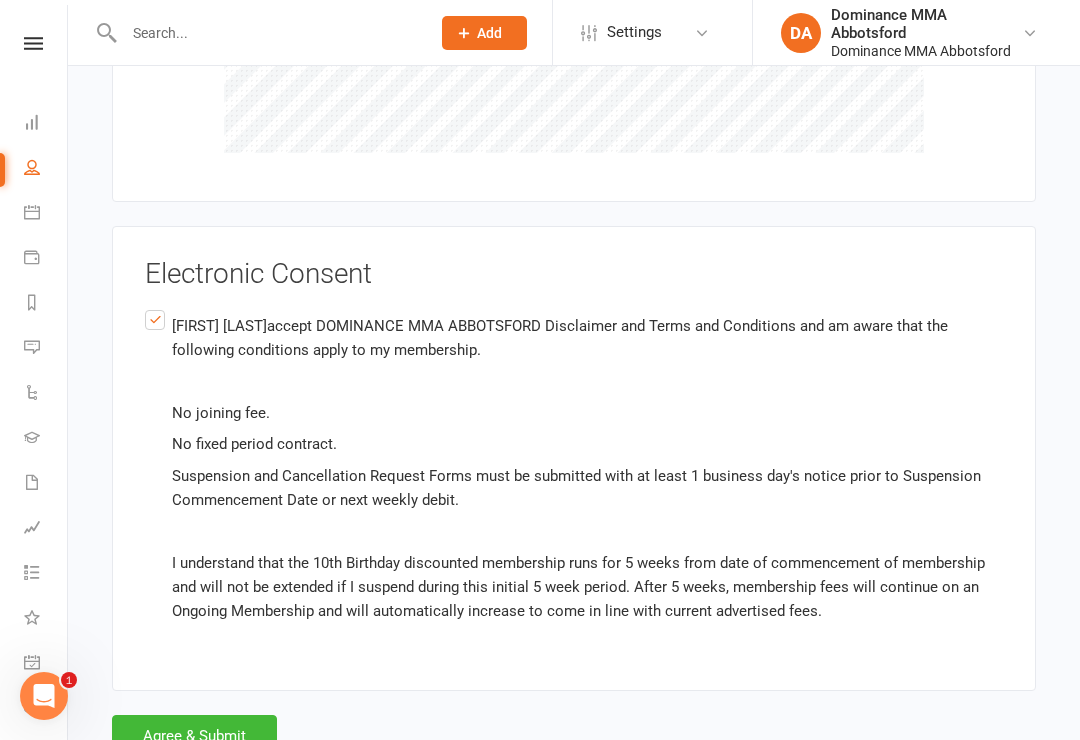 scroll, scrollTop: 3810, scrollLeft: 0, axis: vertical 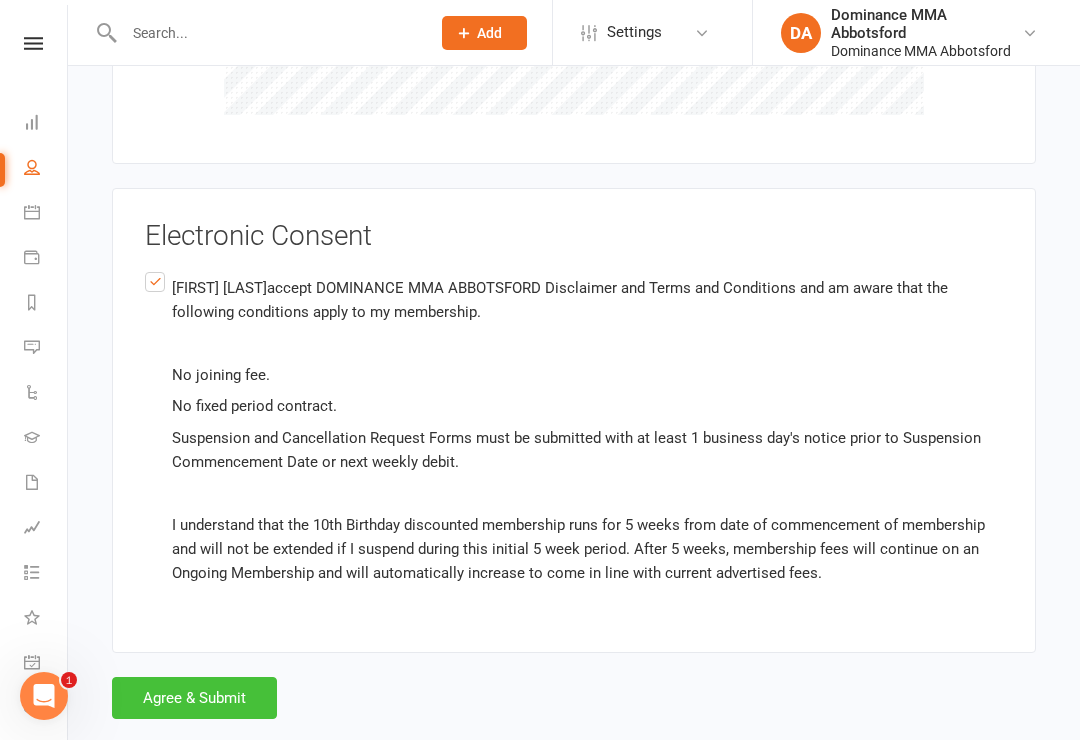 click on "Agree & Submit" at bounding box center [194, 698] 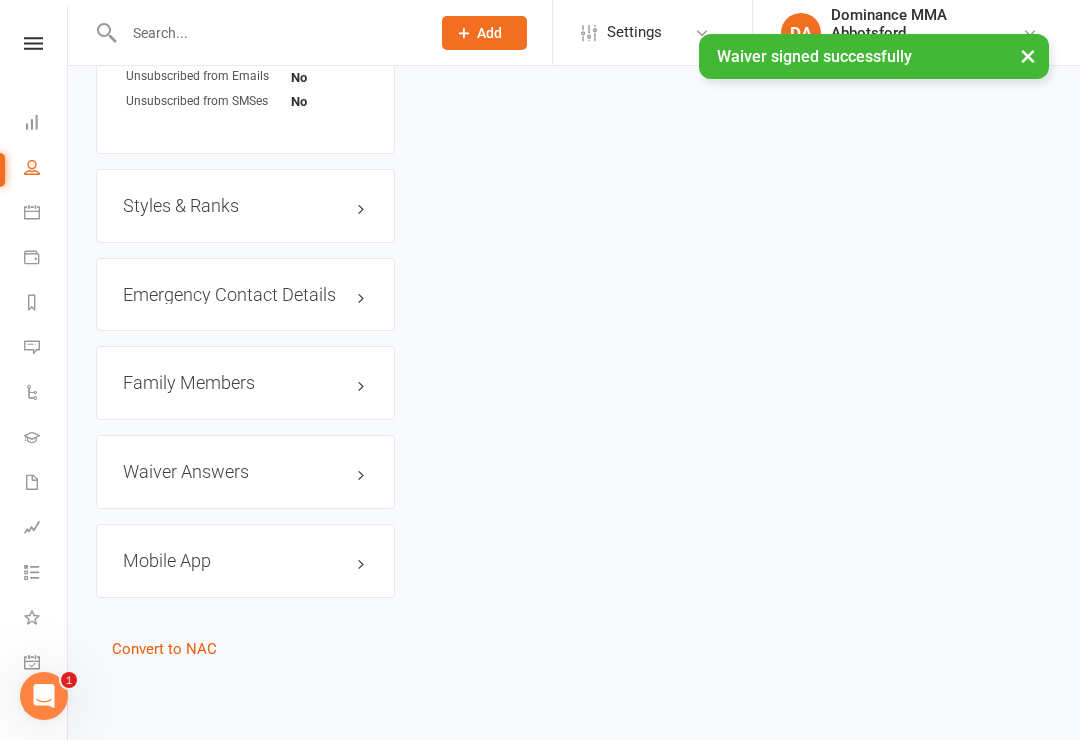 scroll, scrollTop: 0, scrollLeft: 0, axis: both 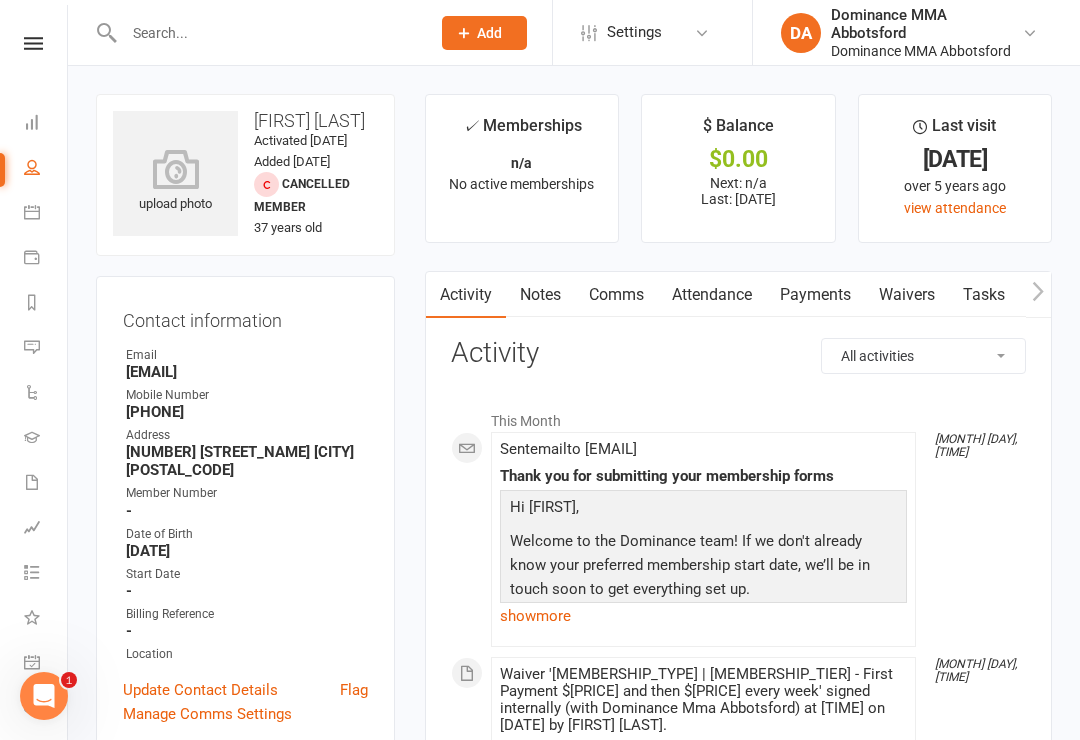 click on "Dashboard" at bounding box center (33, 124) 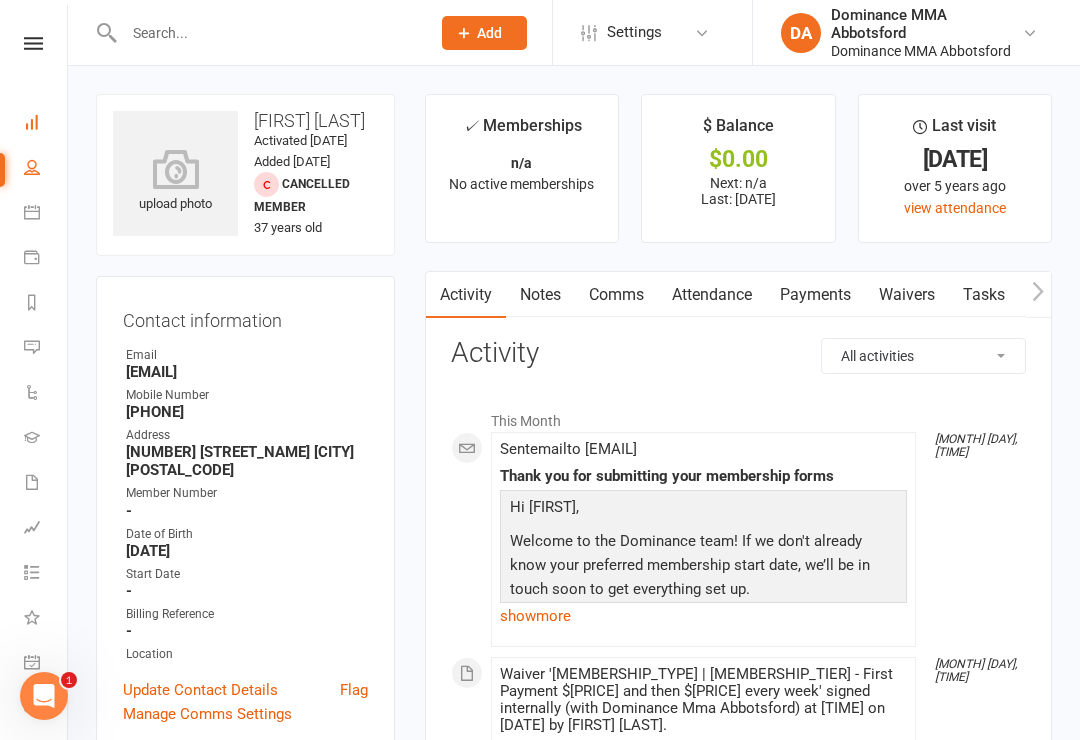 click on "Dashboard" at bounding box center [46, 124] 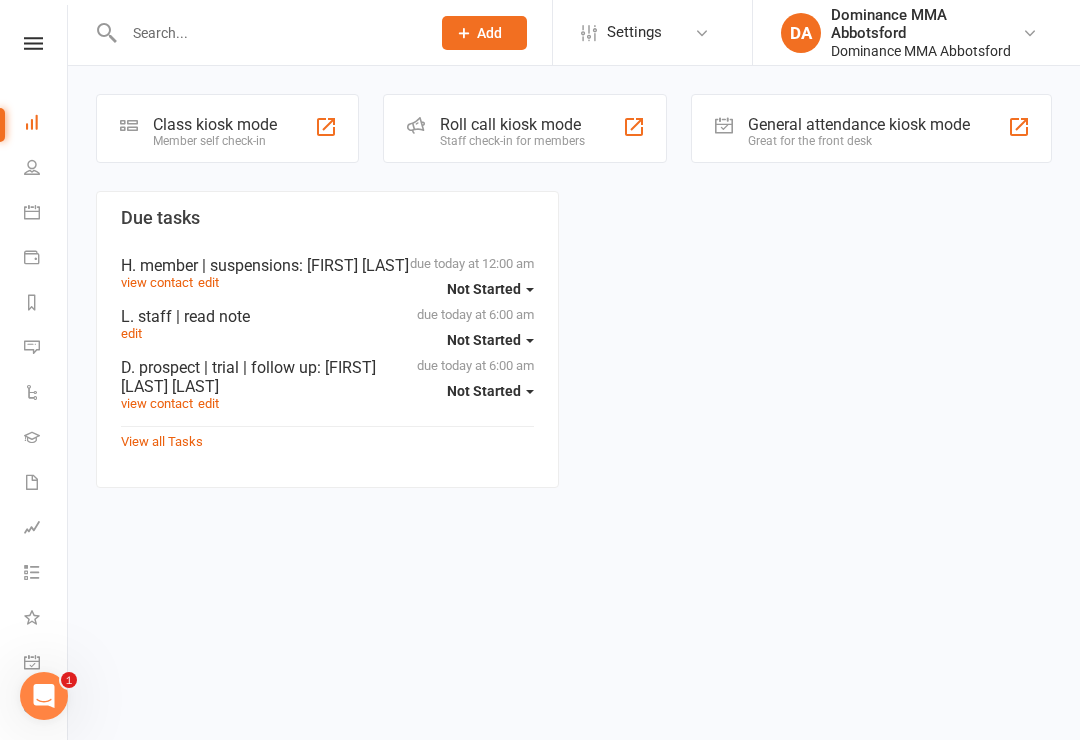 click on "Class kiosk mode" at bounding box center [215, 124] 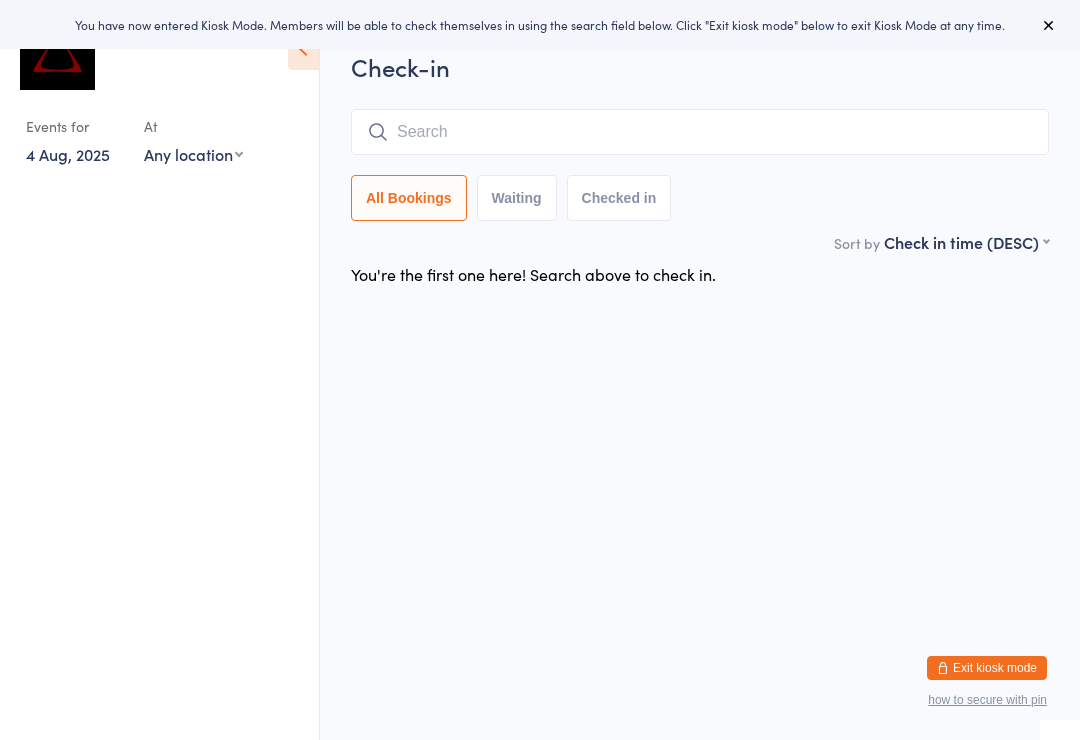 scroll, scrollTop: 0, scrollLeft: 0, axis: both 